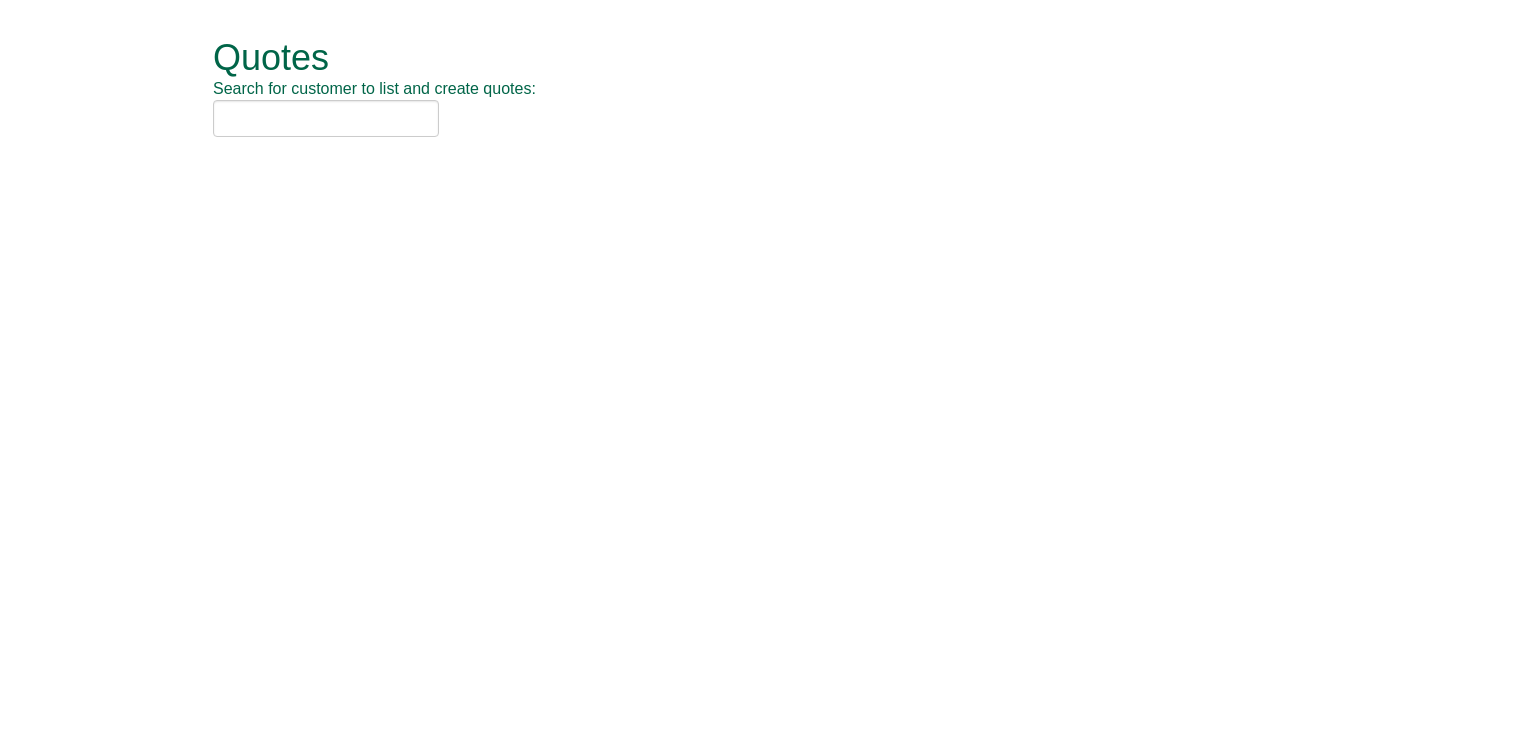 scroll, scrollTop: 0, scrollLeft: 0, axis: both 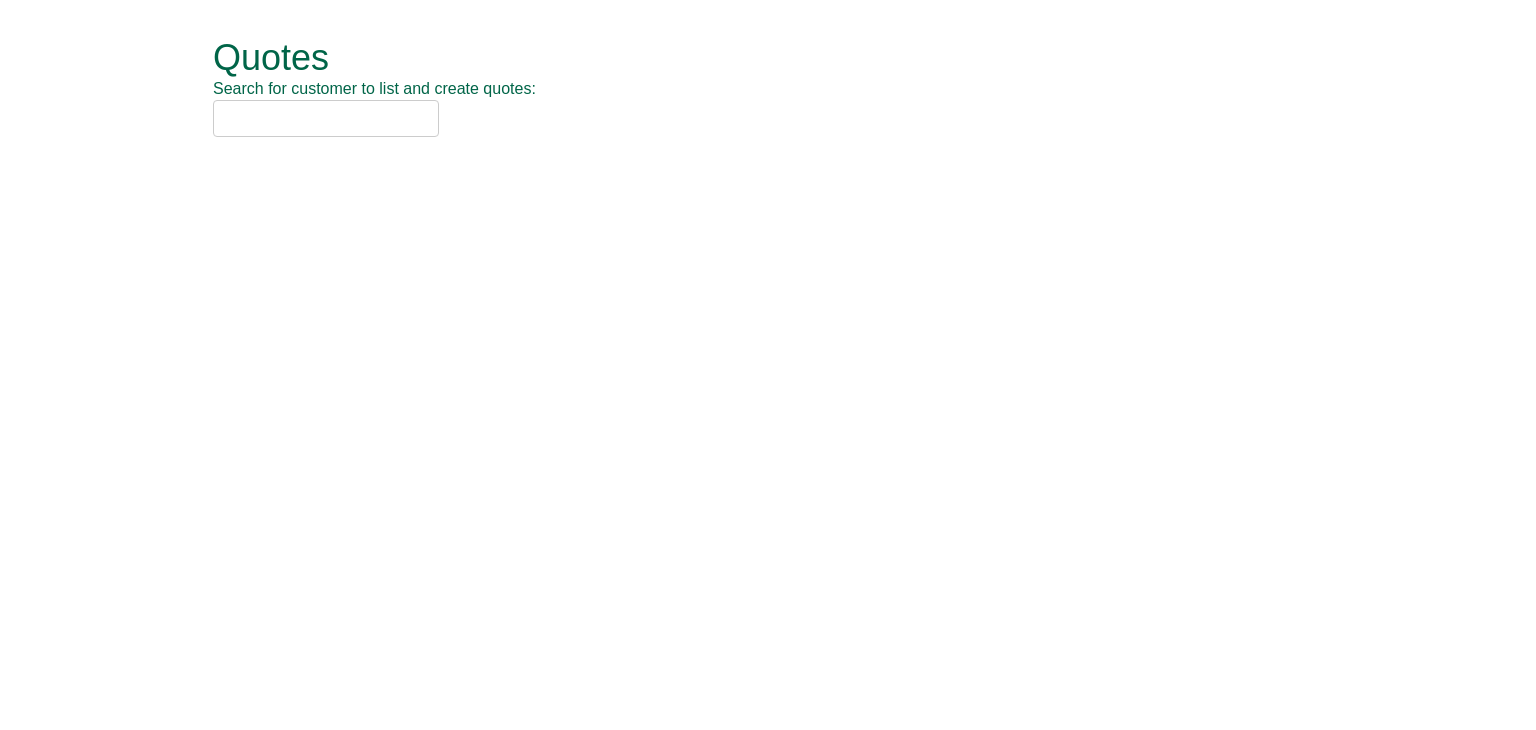 click at bounding box center [326, 118] 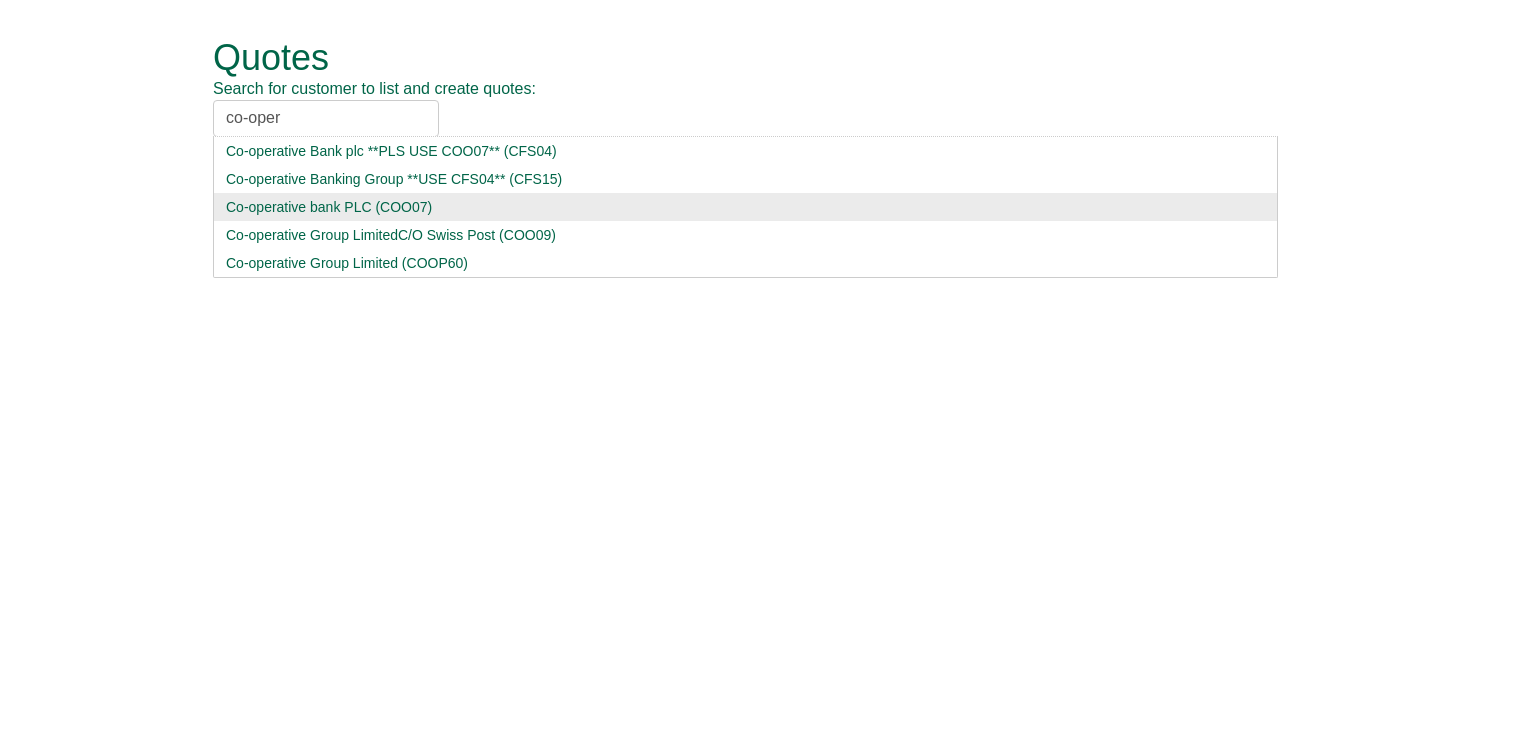 type on "co-oper" 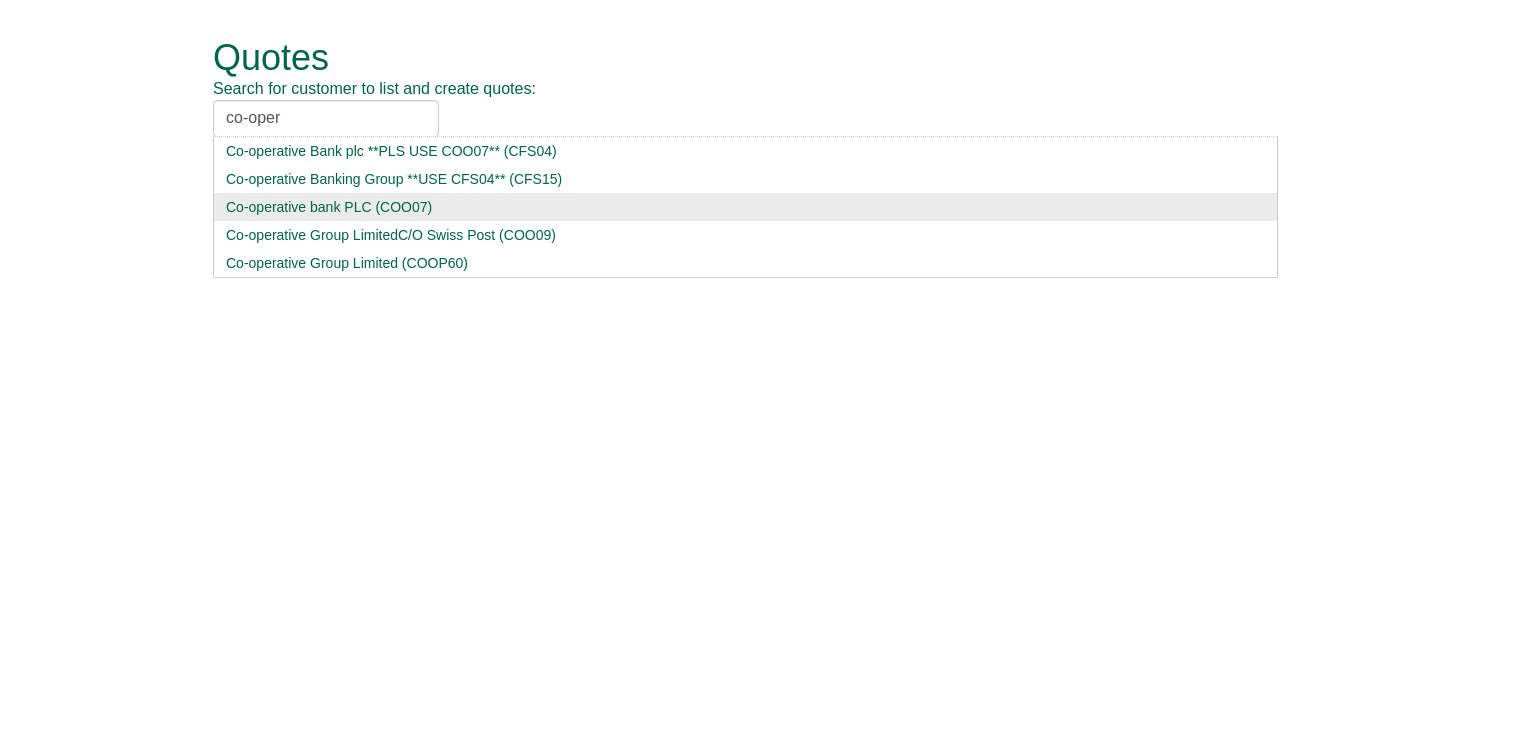 click on "Co-operative bank PLC (COO07)" at bounding box center [745, 207] 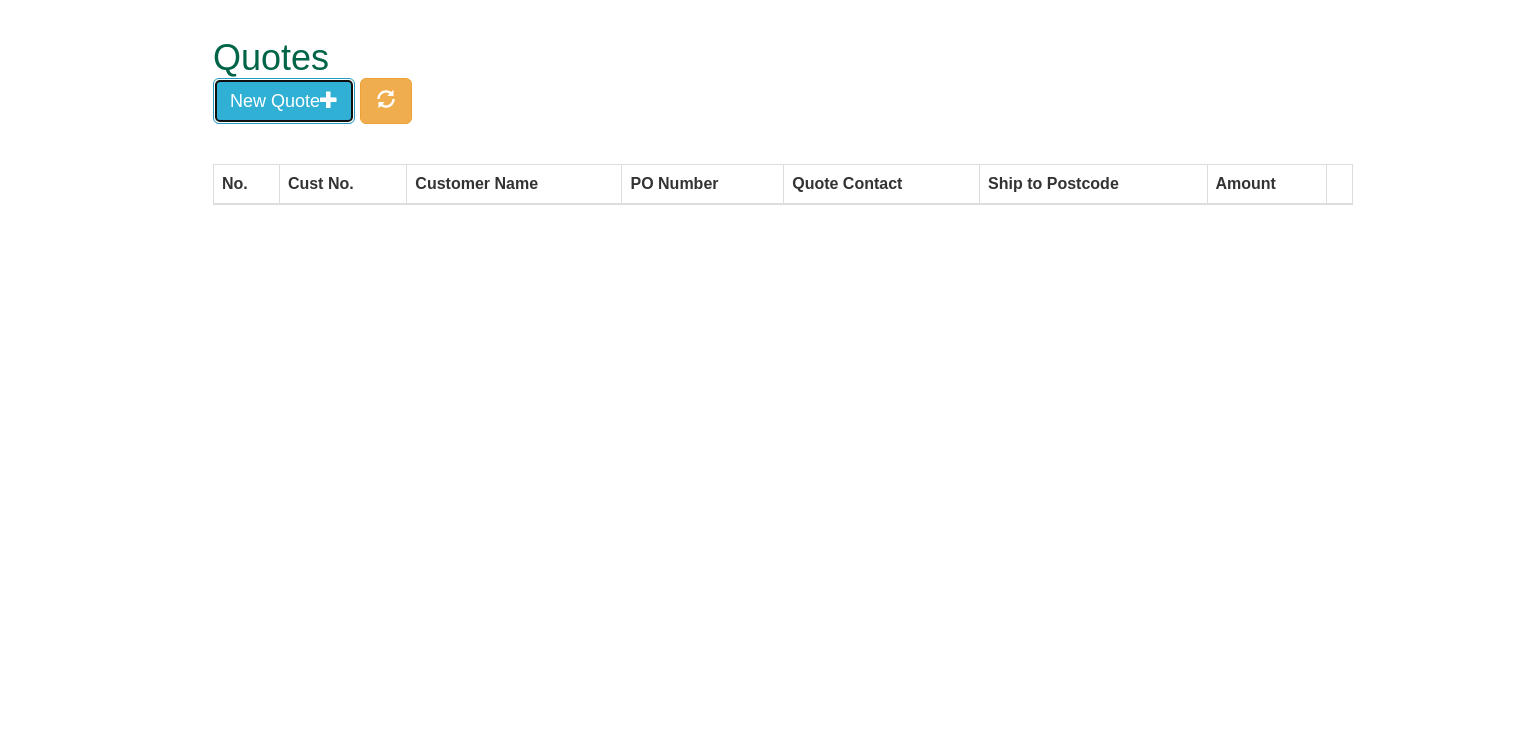 click on "New Quote" at bounding box center (284, 101) 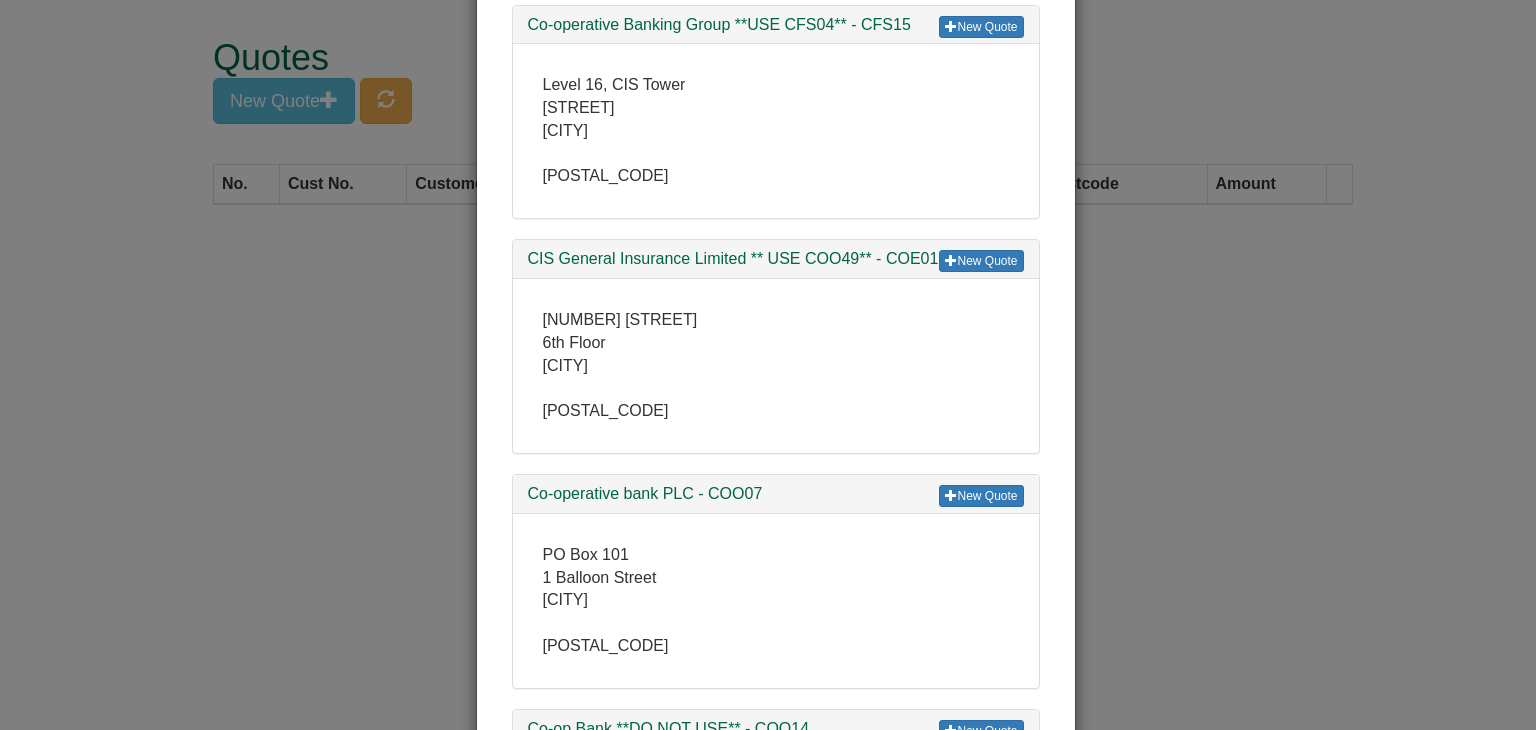 scroll, scrollTop: 500, scrollLeft: 0, axis: vertical 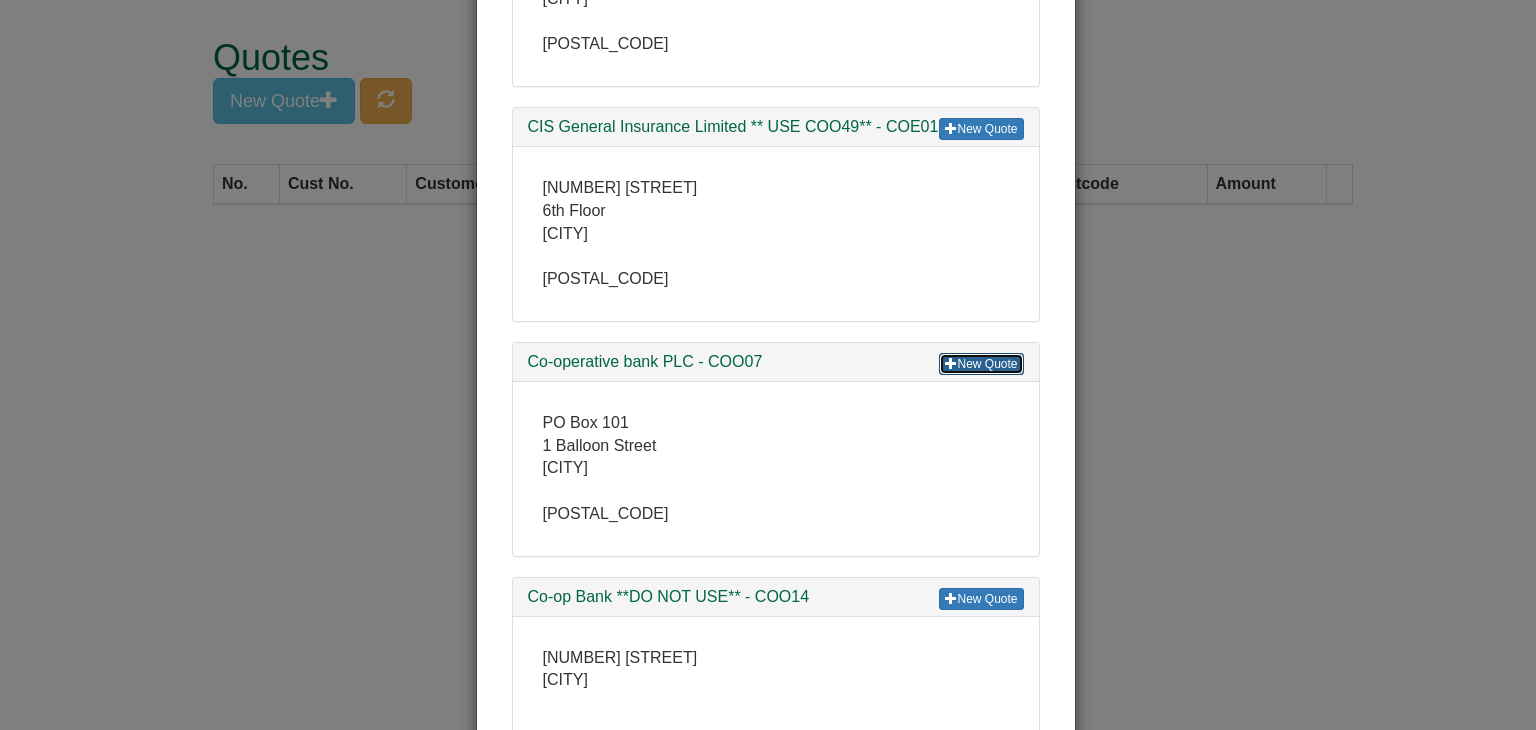 click on "New Quote" at bounding box center [981, 364] 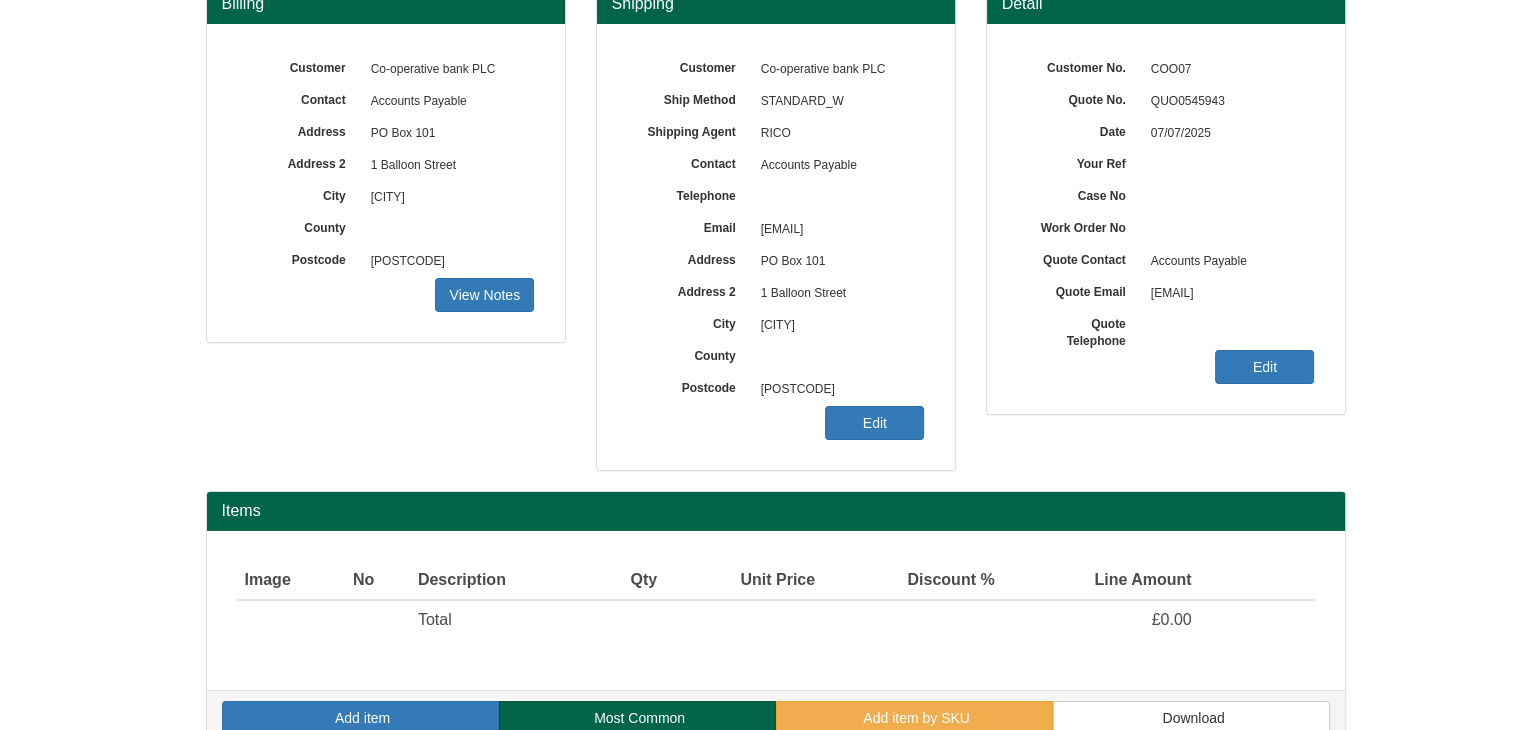 scroll, scrollTop: 241, scrollLeft: 0, axis: vertical 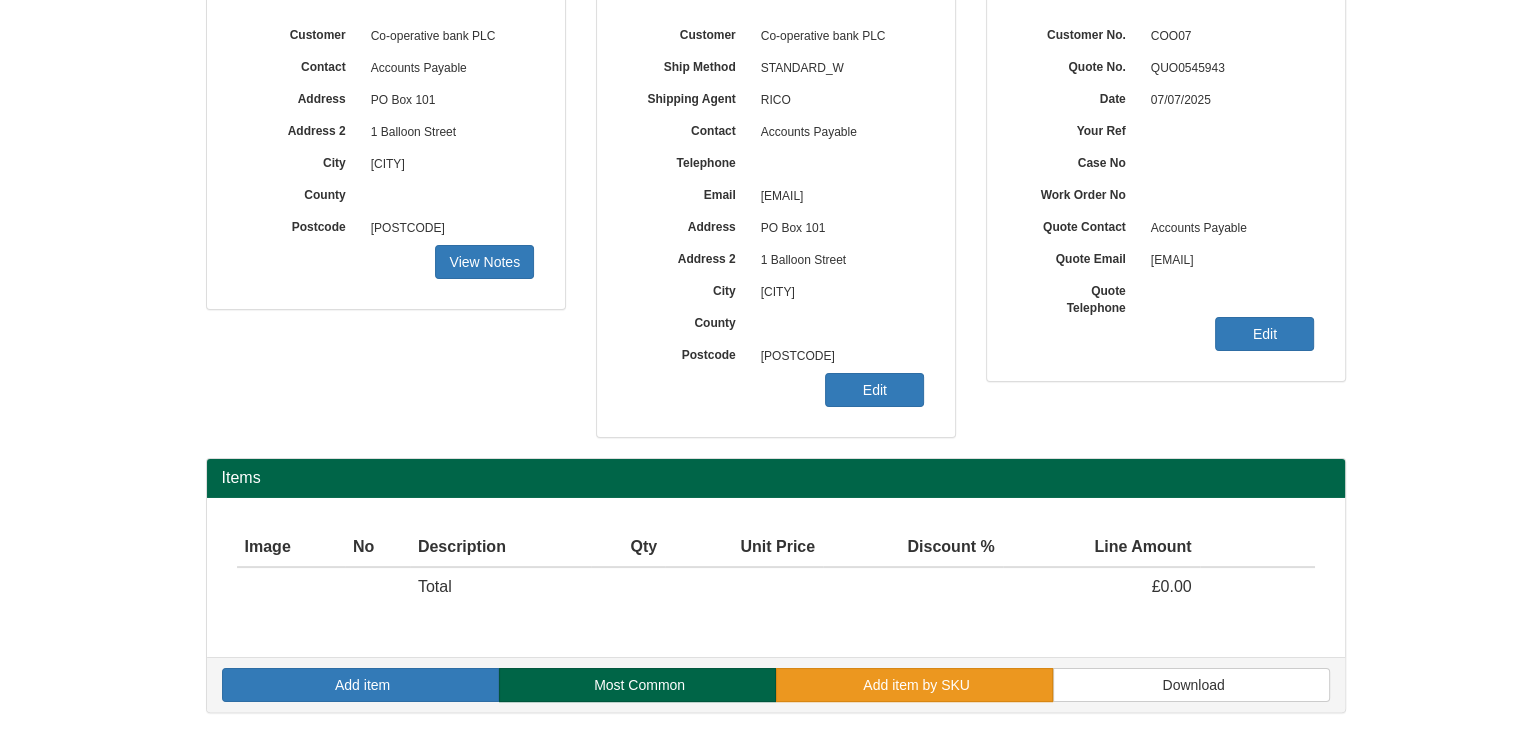 click on "Add item by SKU" at bounding box center [914, 685] 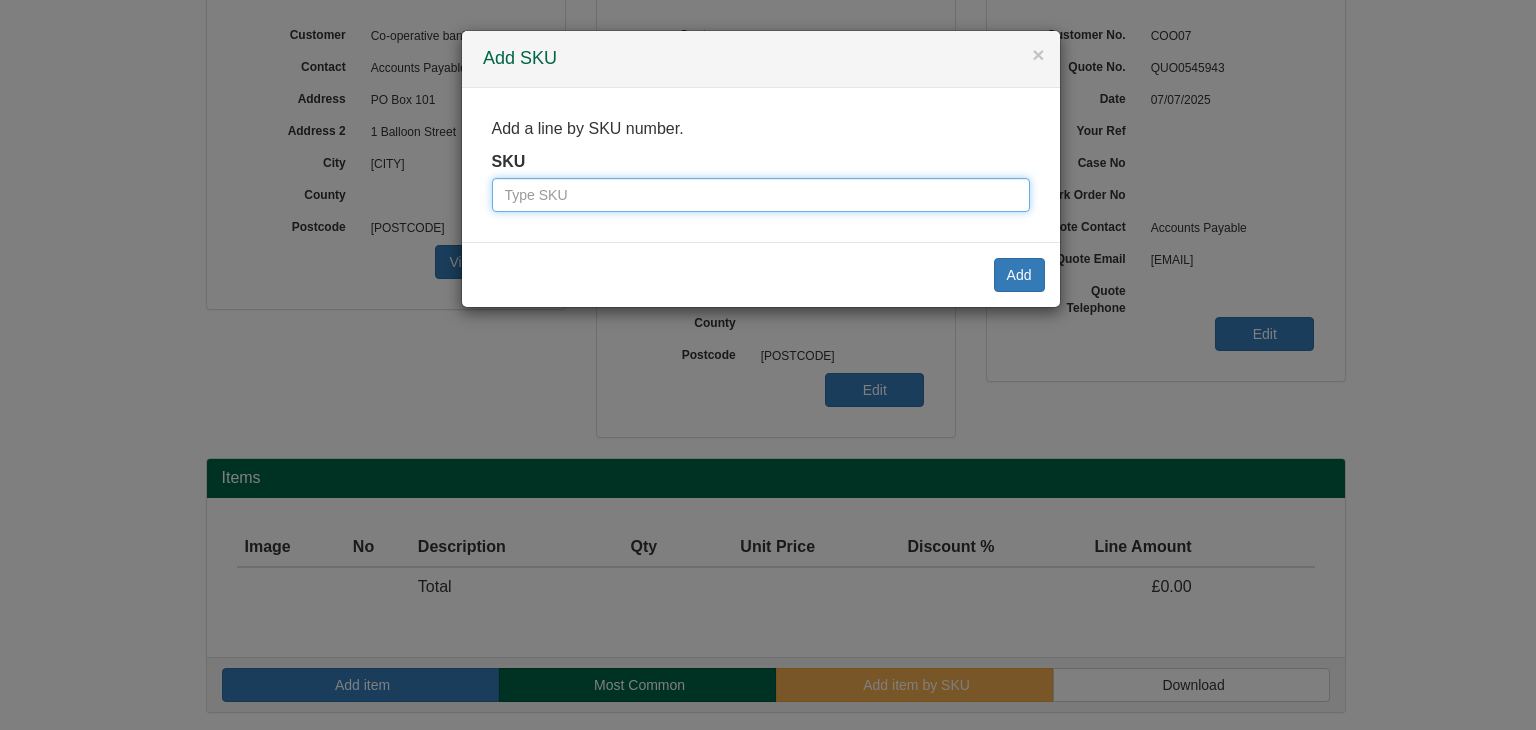 click at bounding box center (761, 195) 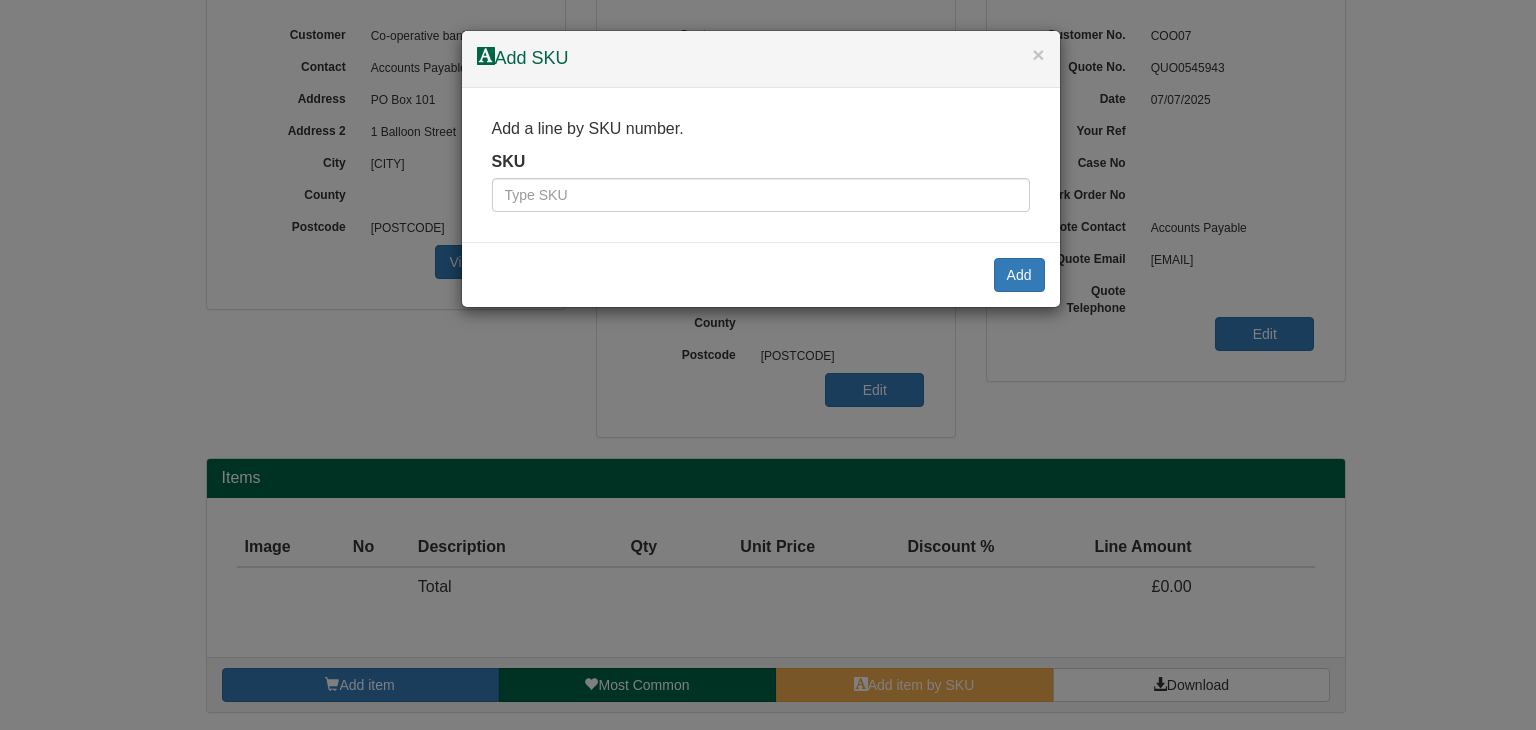 click on "×
Add SKU
Add a line by SKU number.
SKU
Add" at bounding box center (768, 365) 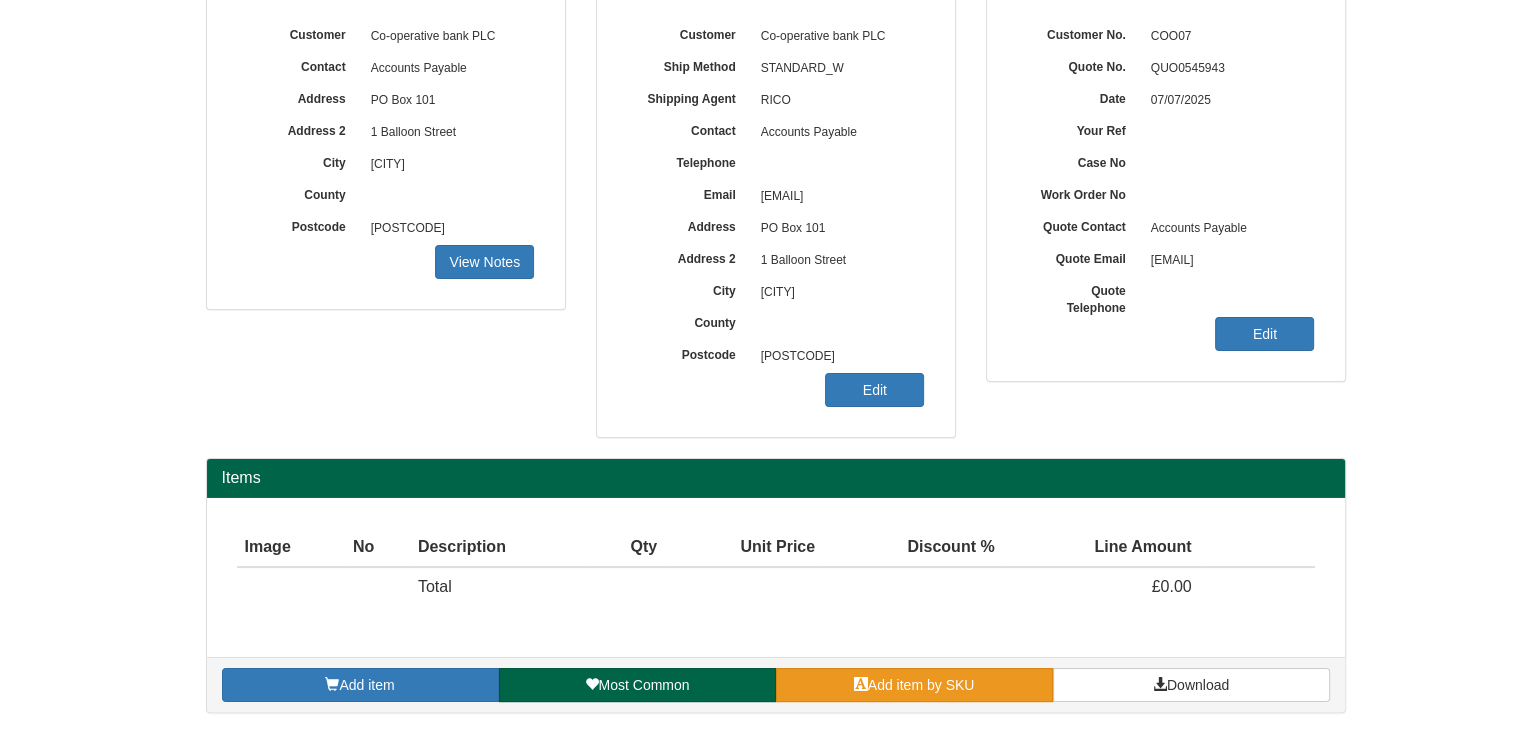 click on "Add item by SKU" at bounding box center [914, 685] 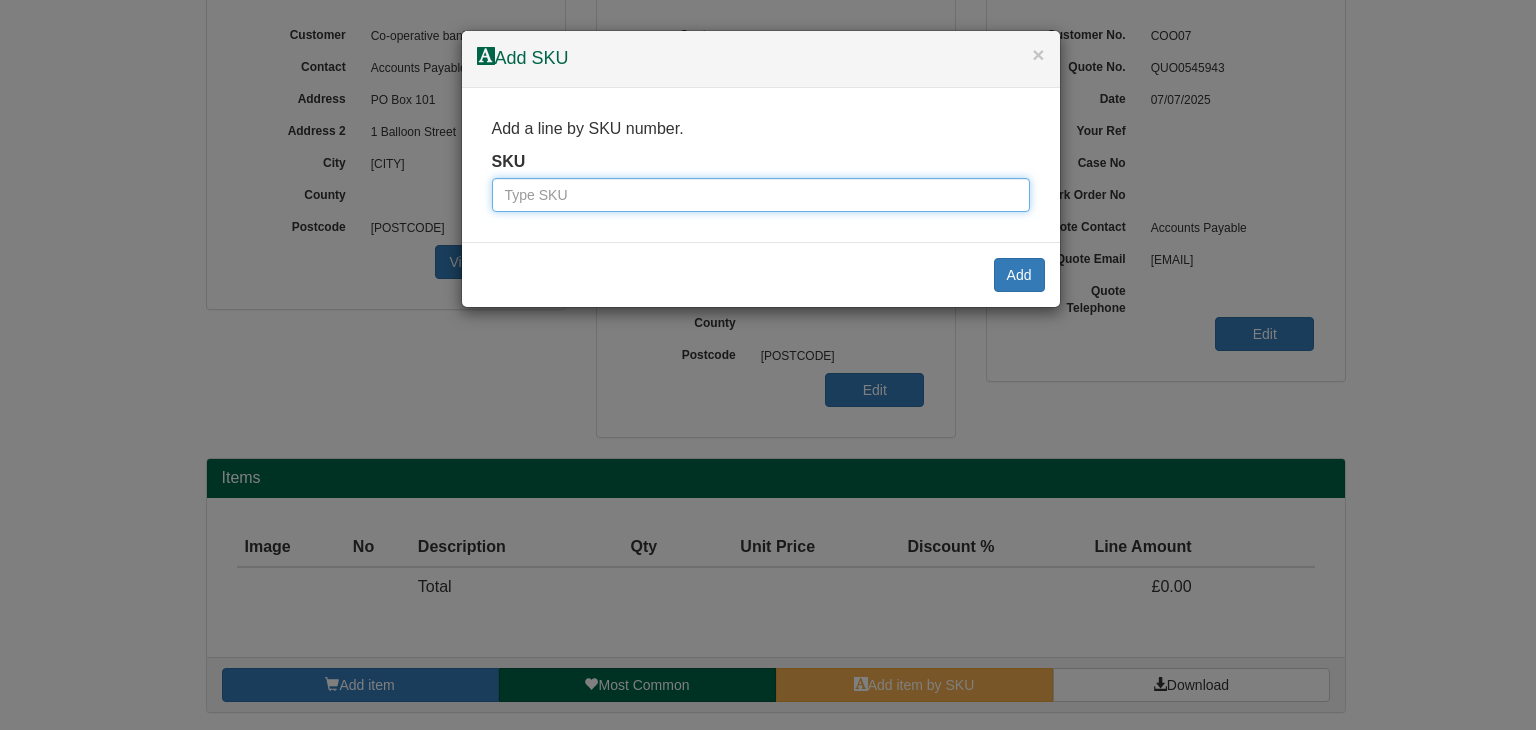 click at bounding box center [761, 195] 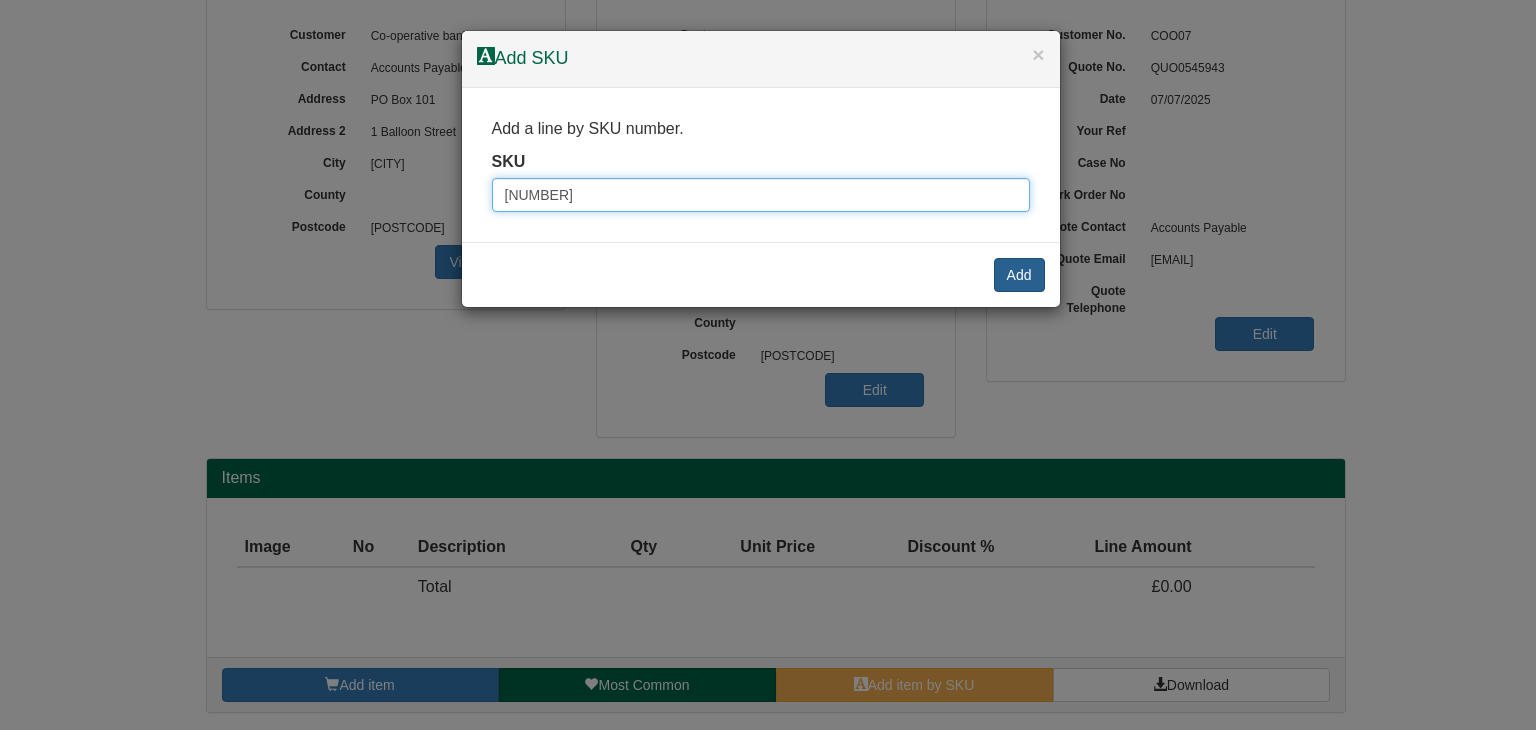type on "[NUMBER]" 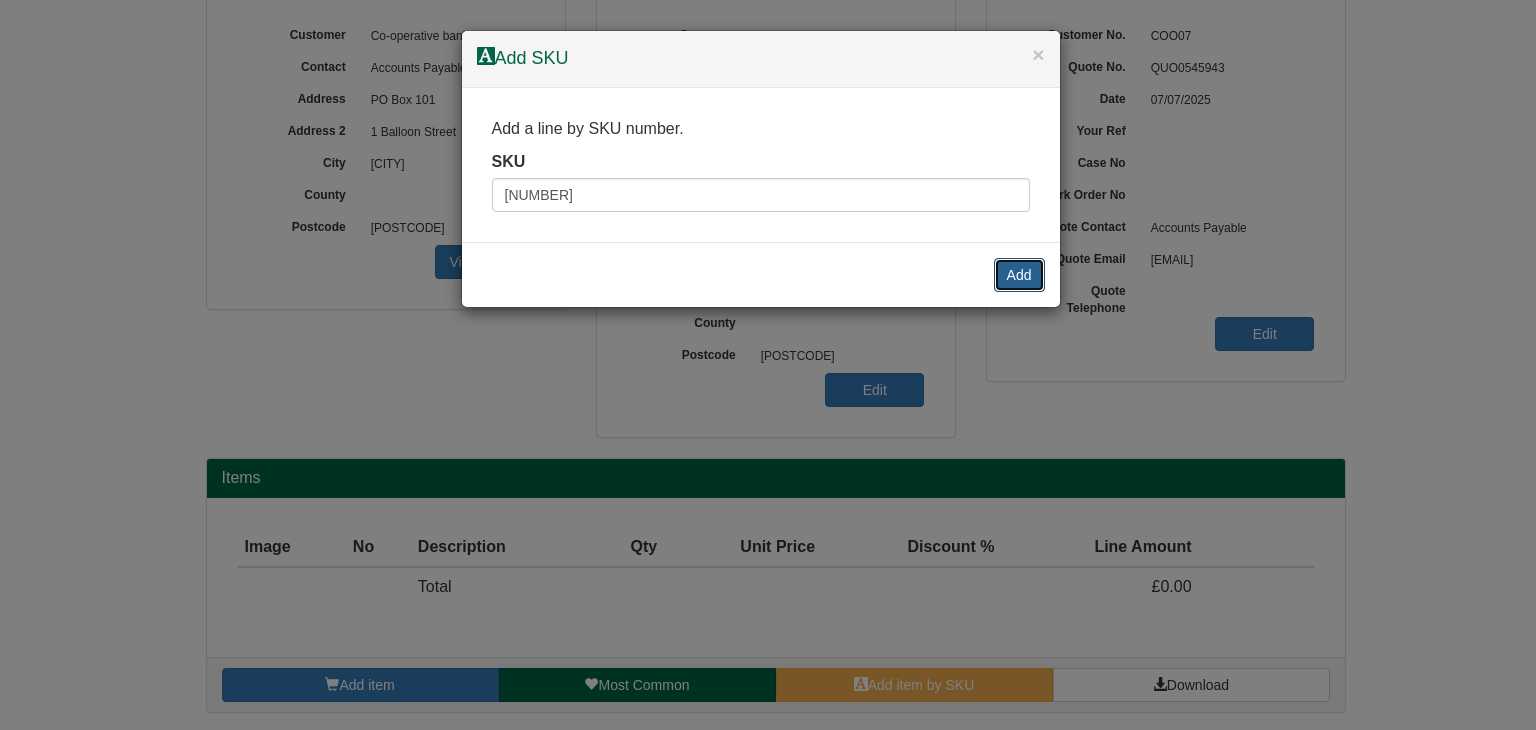click on "Add" at bounding box center (1019, 275) 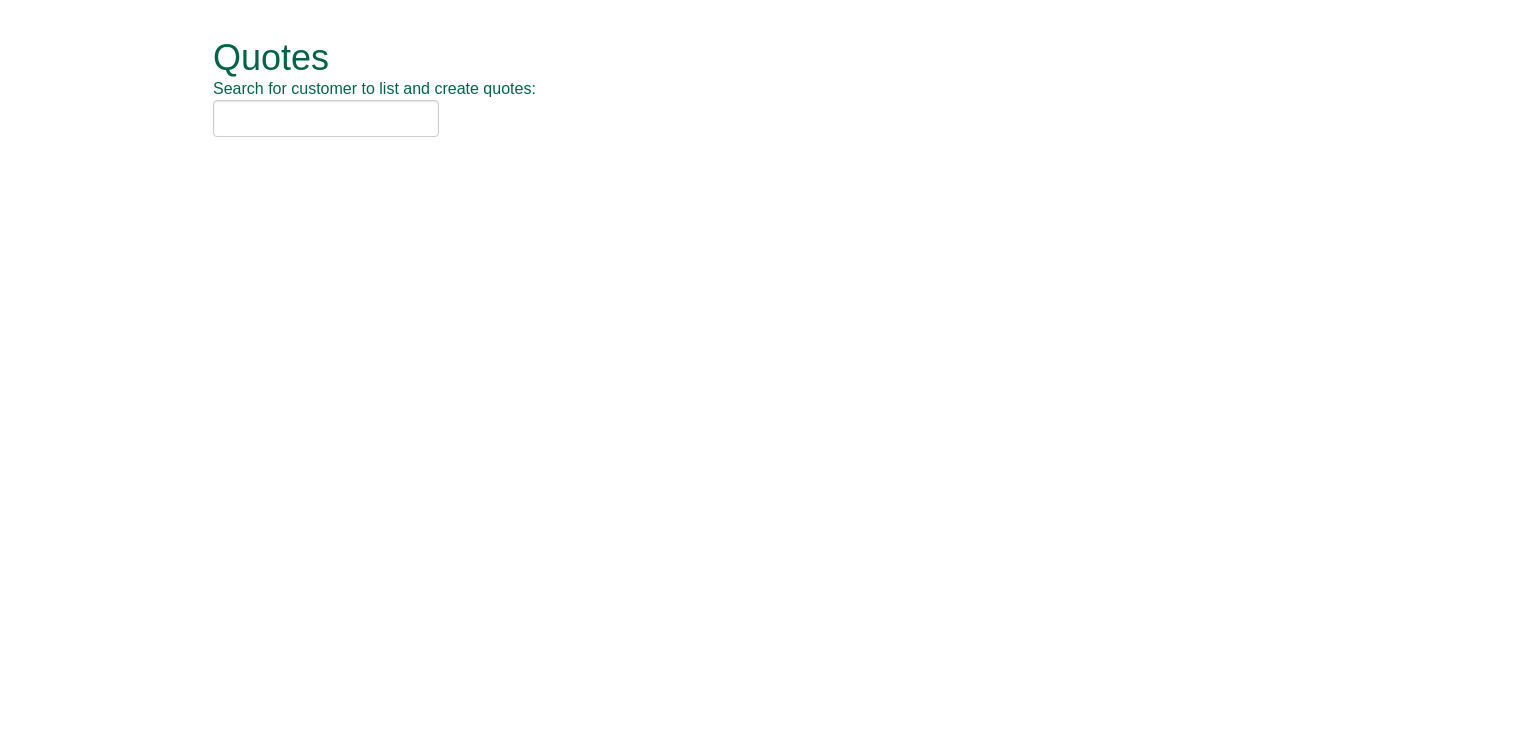 scroll, scrollTop: 0, scrollLeft: 0, axis: both 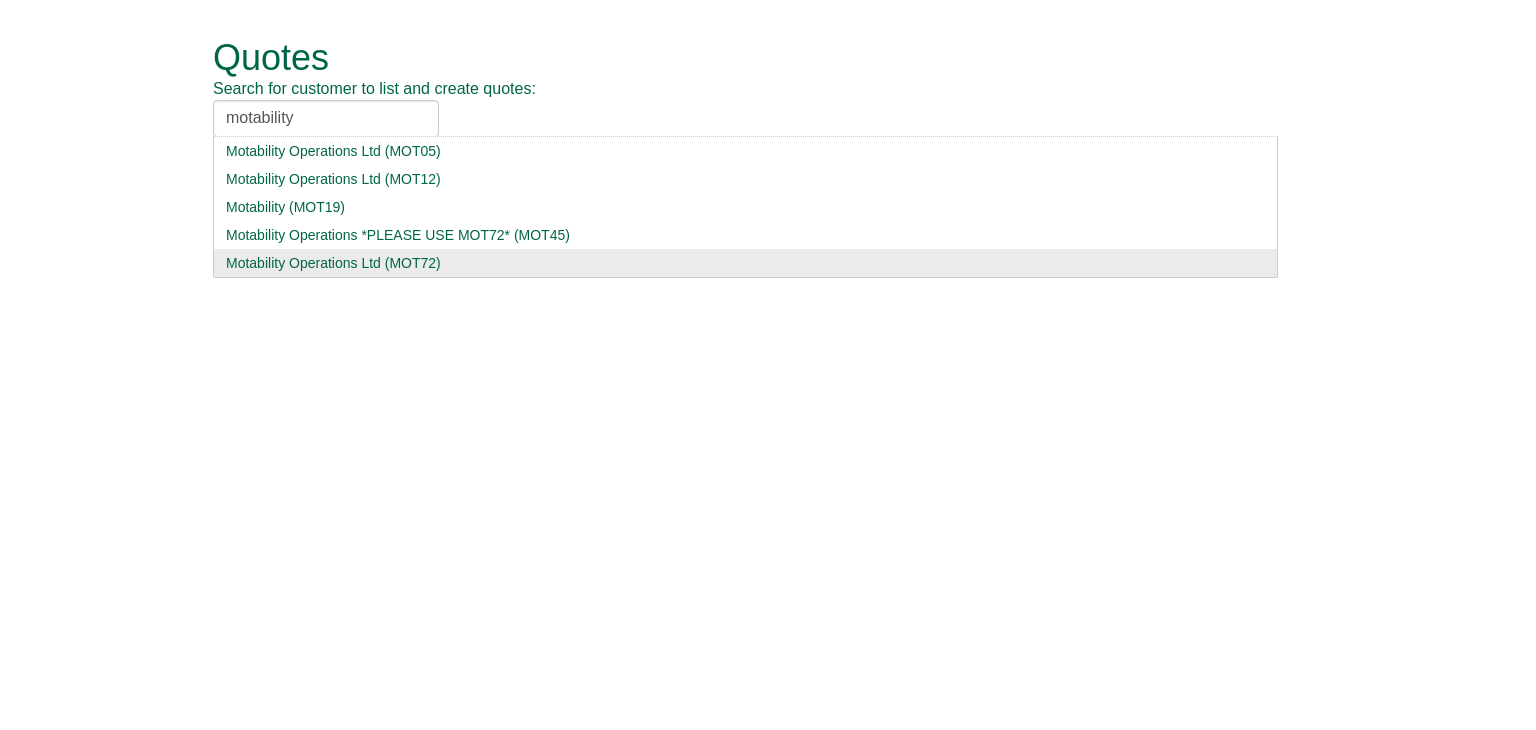 type on "motability" 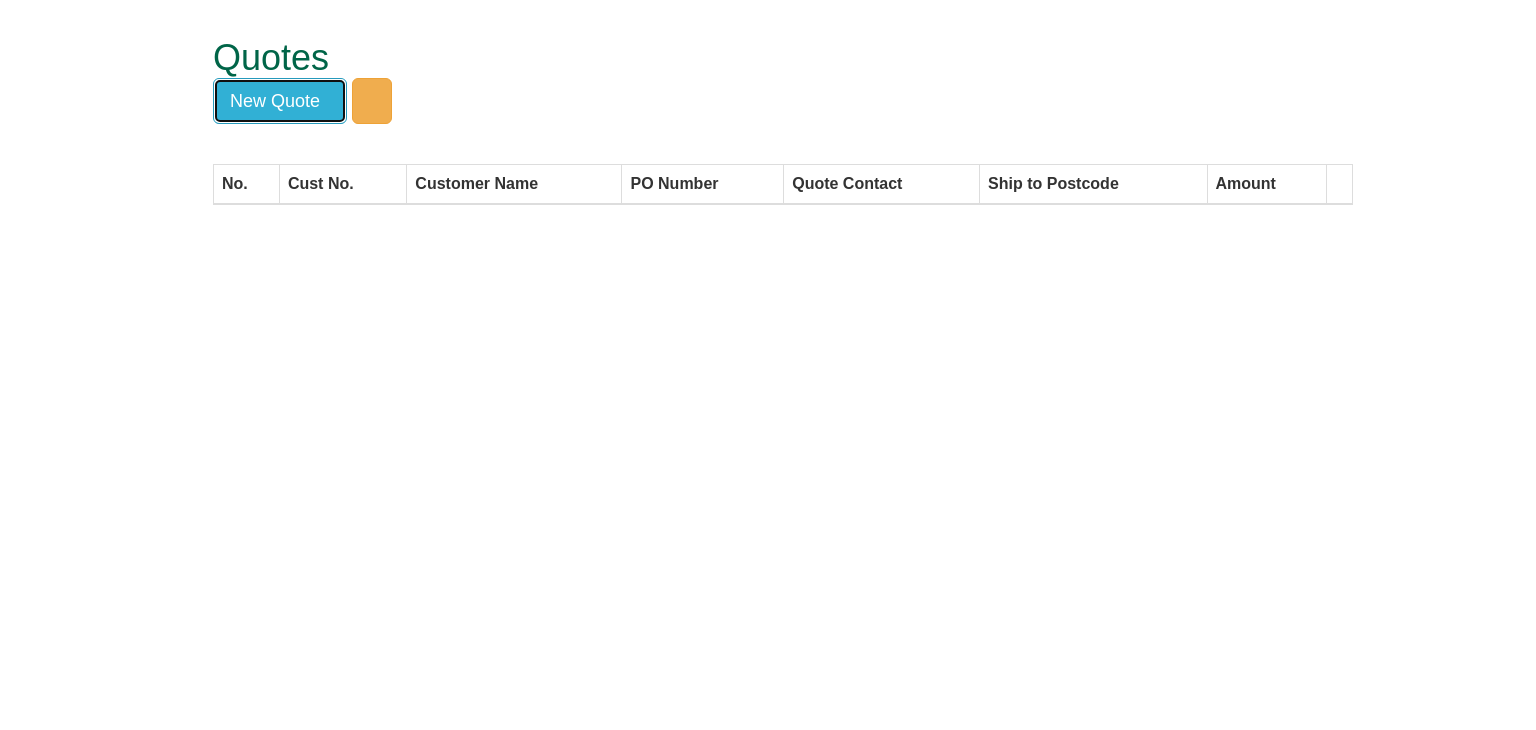 click on "New Quote" at bounding box center [280, 101] 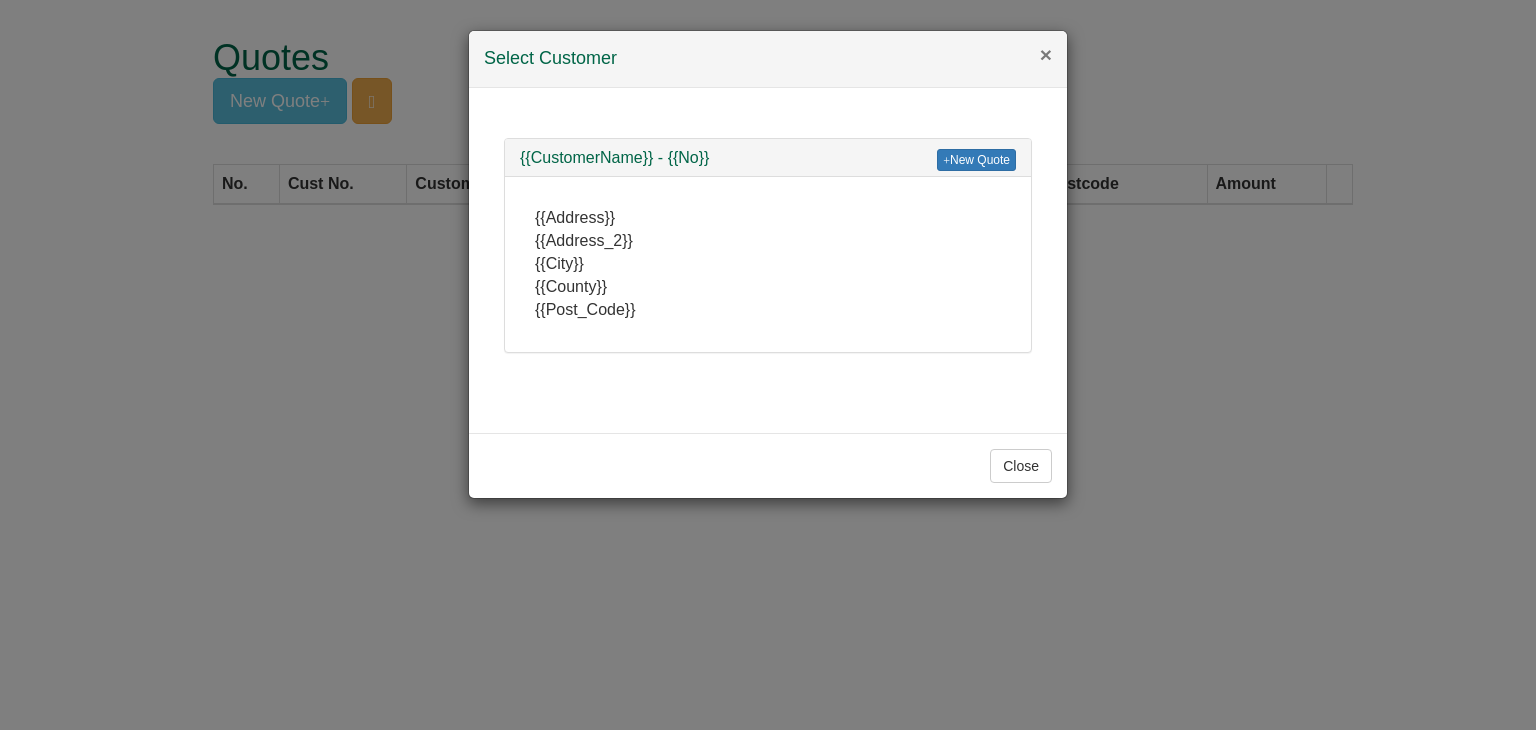 click on "×" at bounding box center [1046, 54] 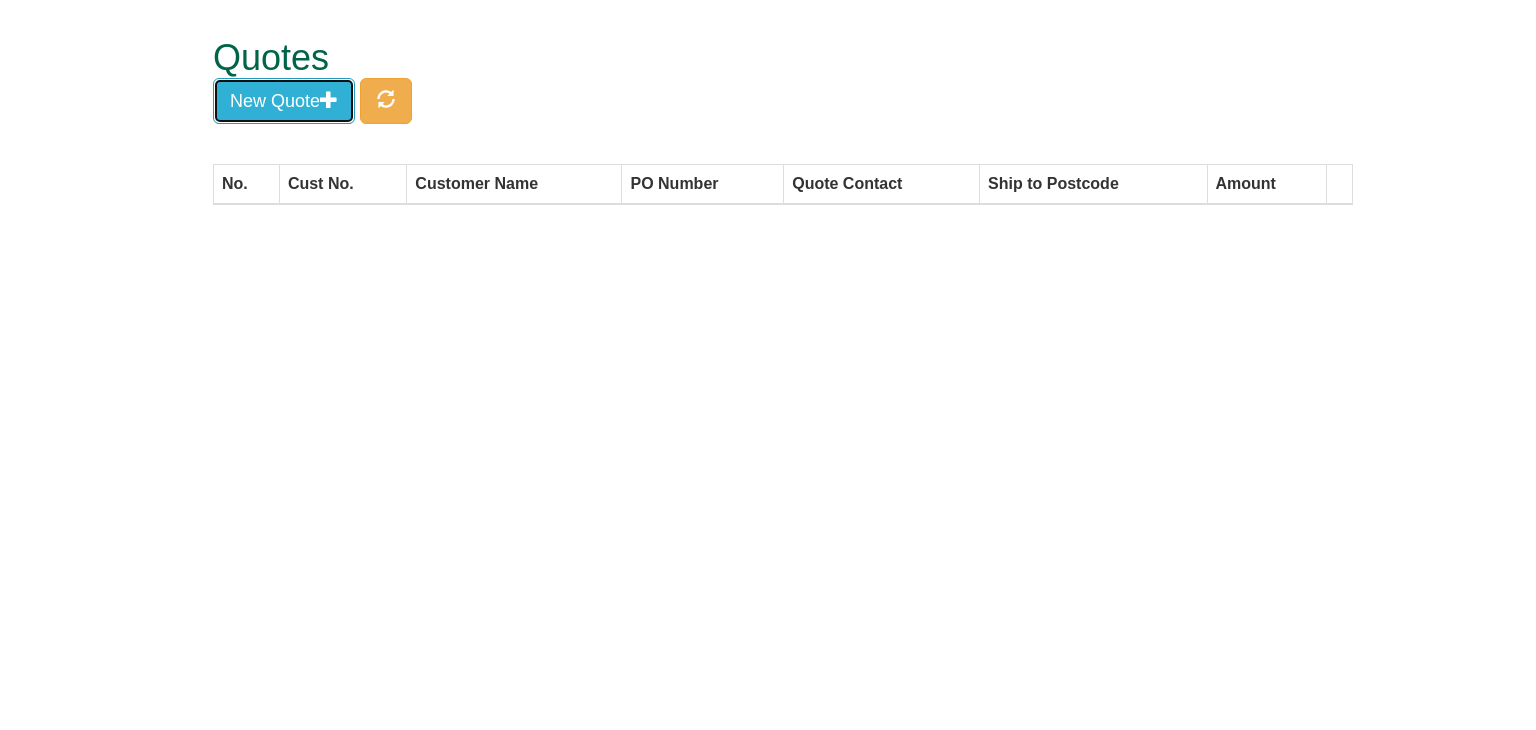 click on "New Quote" at bounding box center [284, 101] 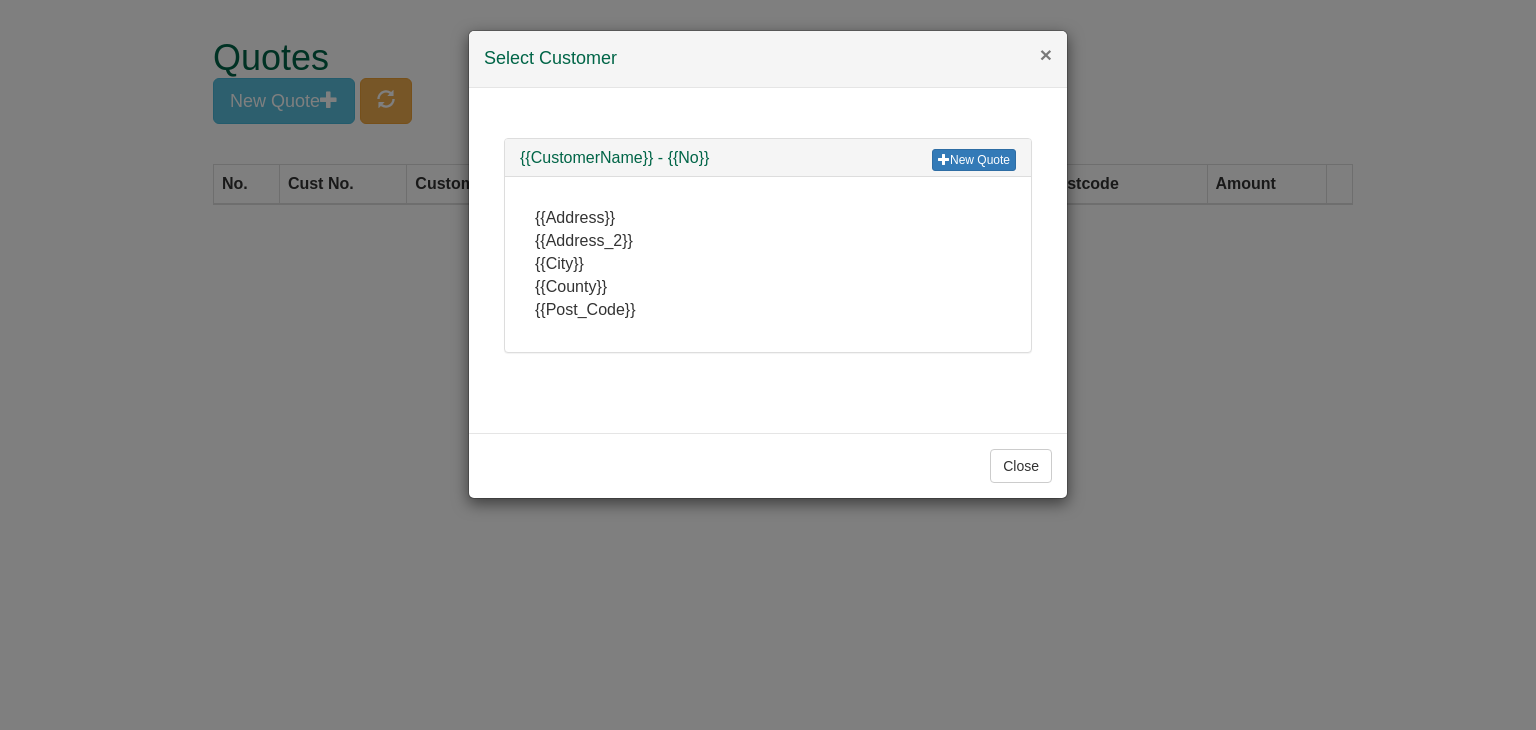 click on "×" at bounding box center (1046, 54) 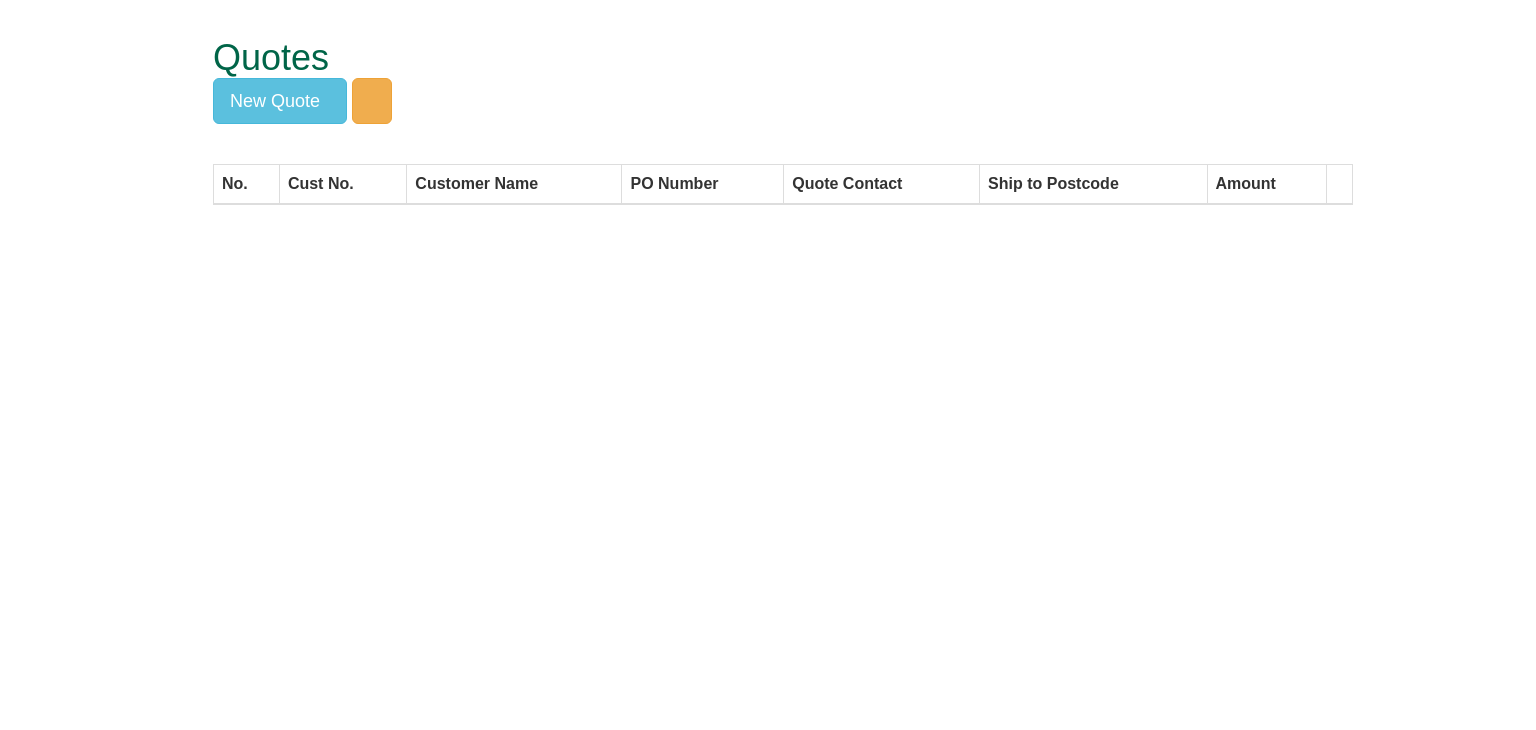 scroll, scrollTop: 0, scrollLeft: 0, axis: both 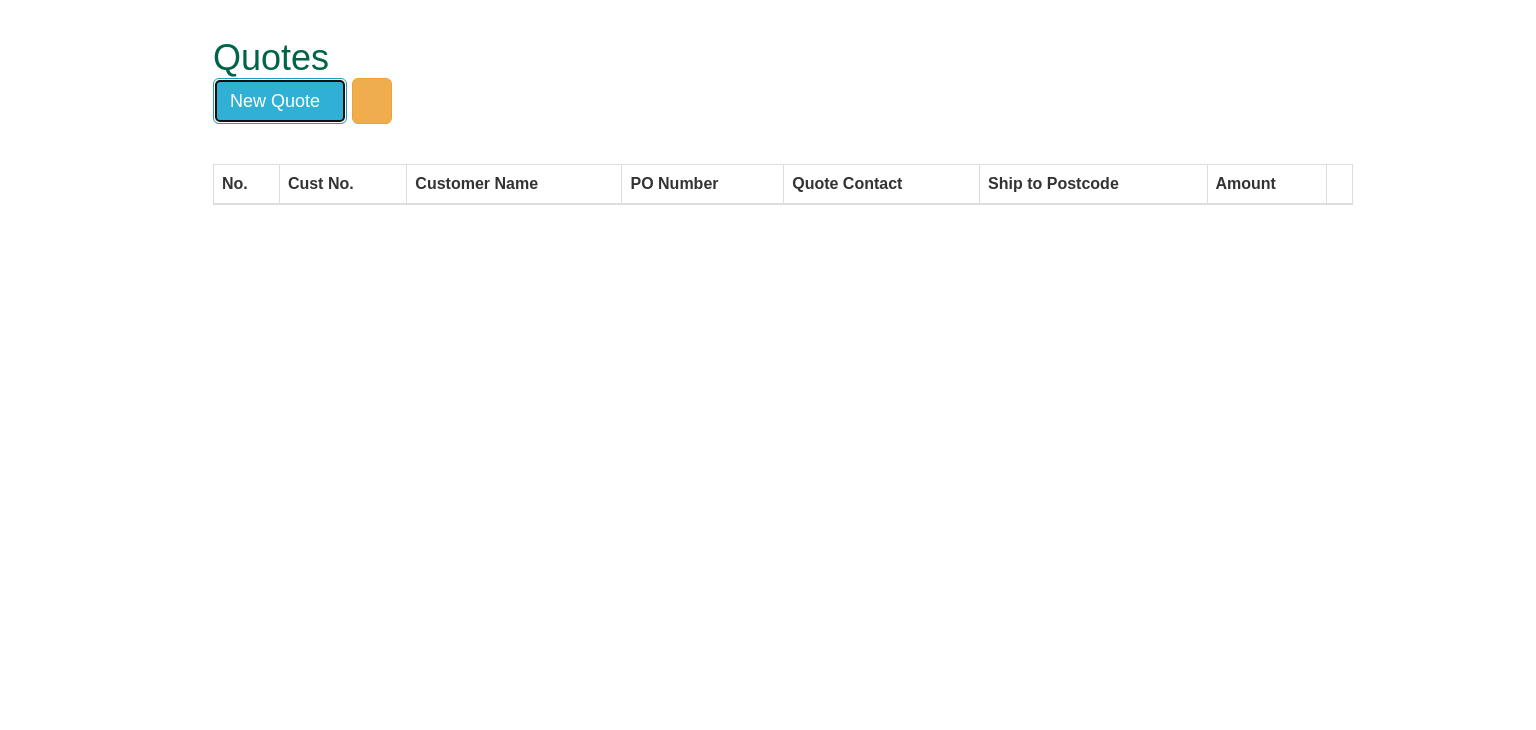 click on "New Quote" at bounding box center (280, 101) 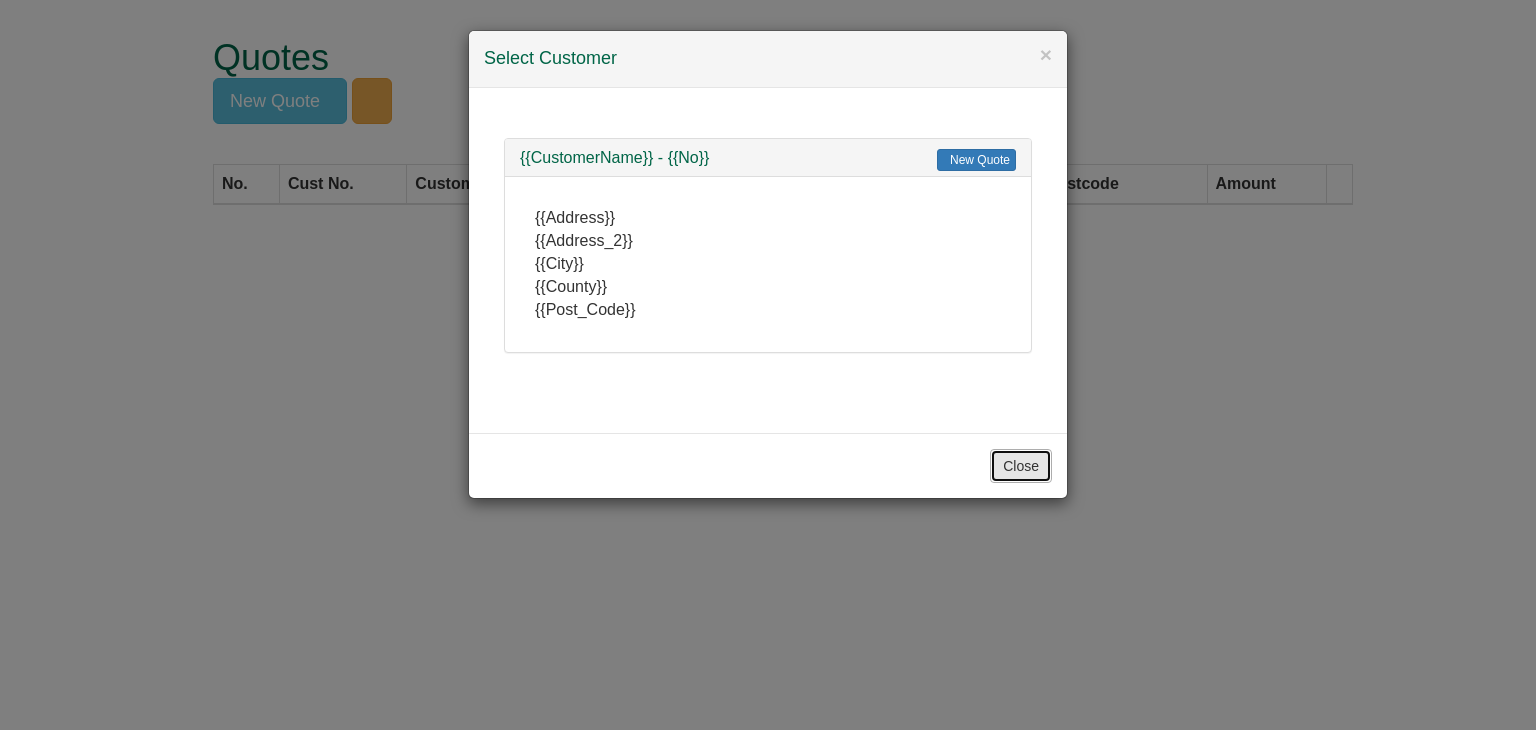 click on "Close" at bounding box center (1021, 466) 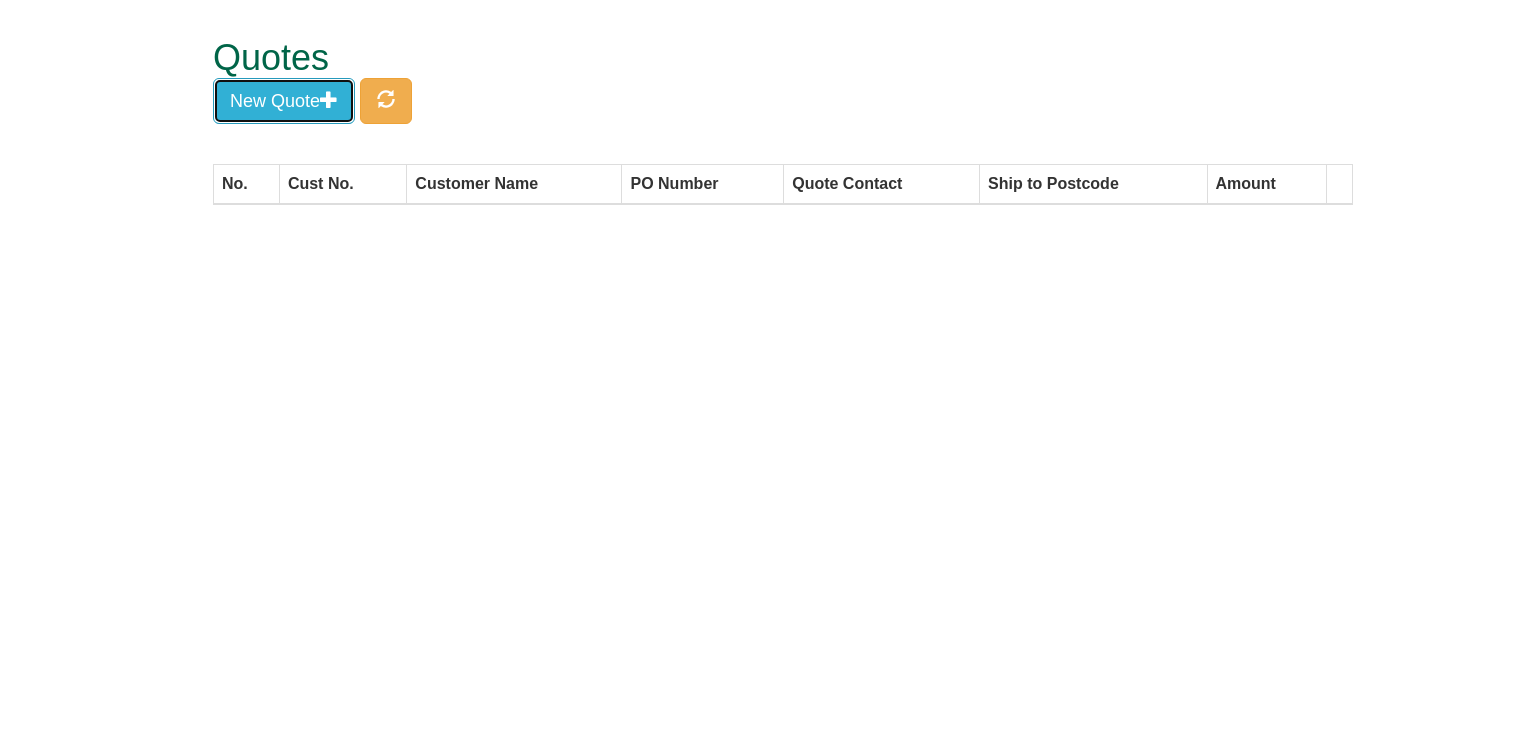 click at bounding box center (329, 99) 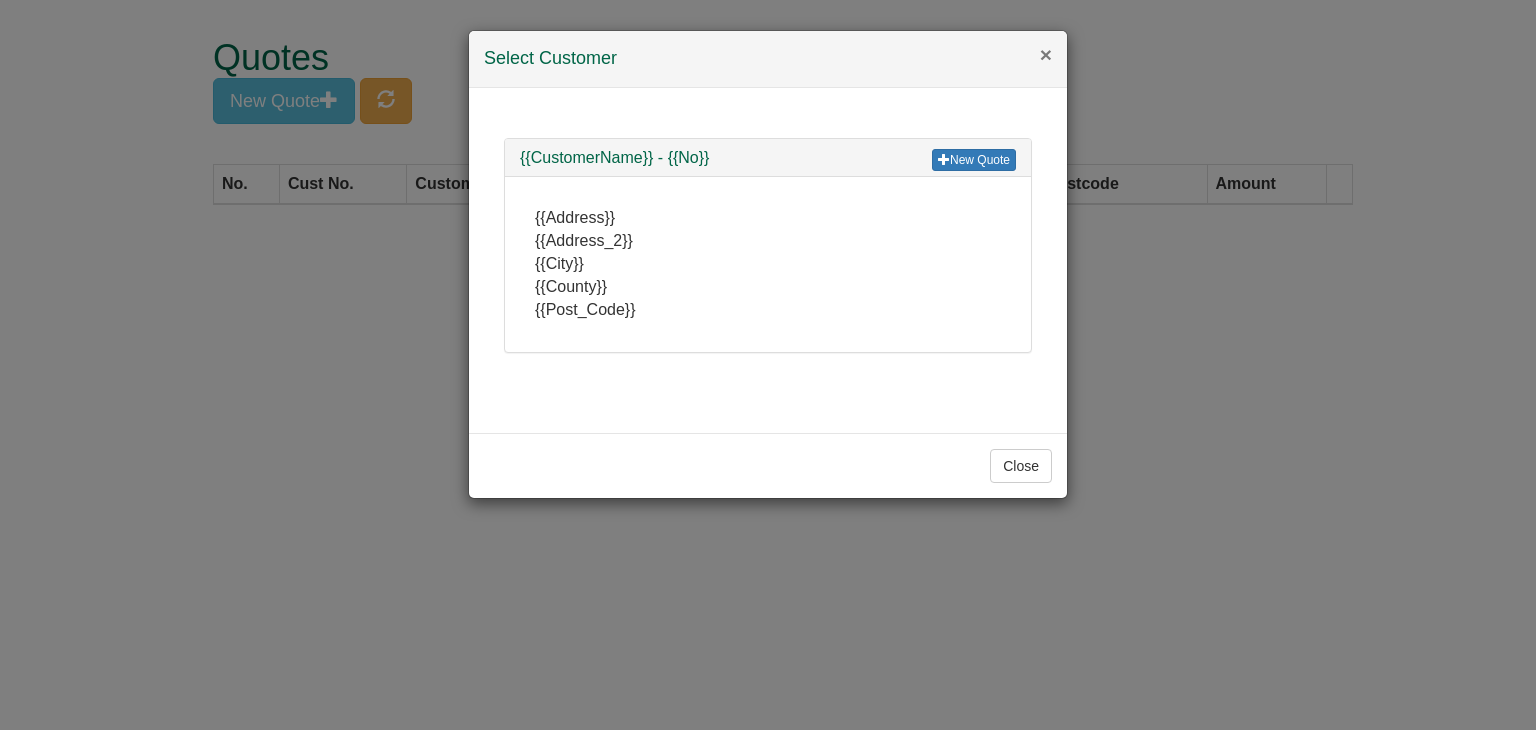 click on "×" at bounding box center (1046, 54) 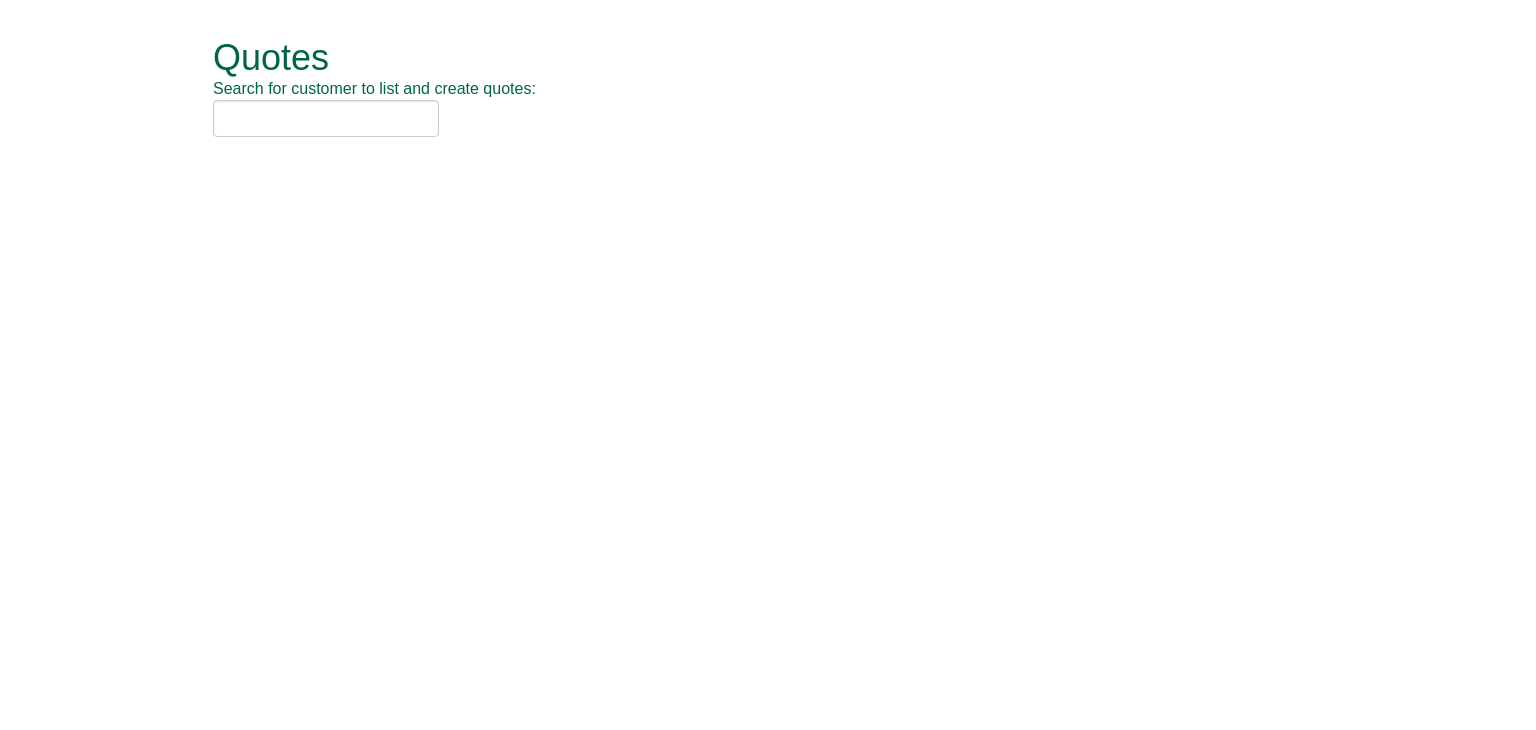 scroll, scrollTop: 0, scrollLeft: 0, axis: both 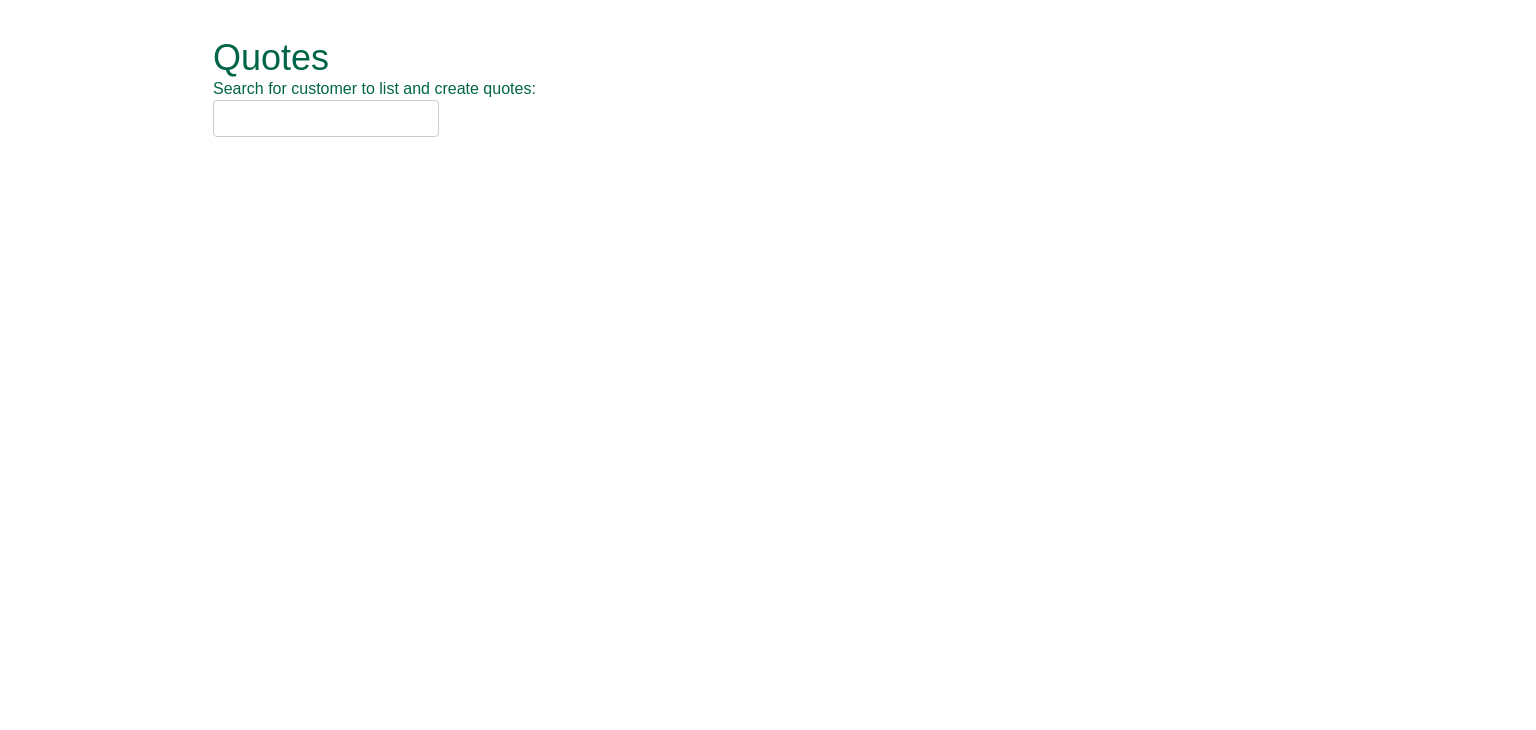 click at bounding box center (326, 118) 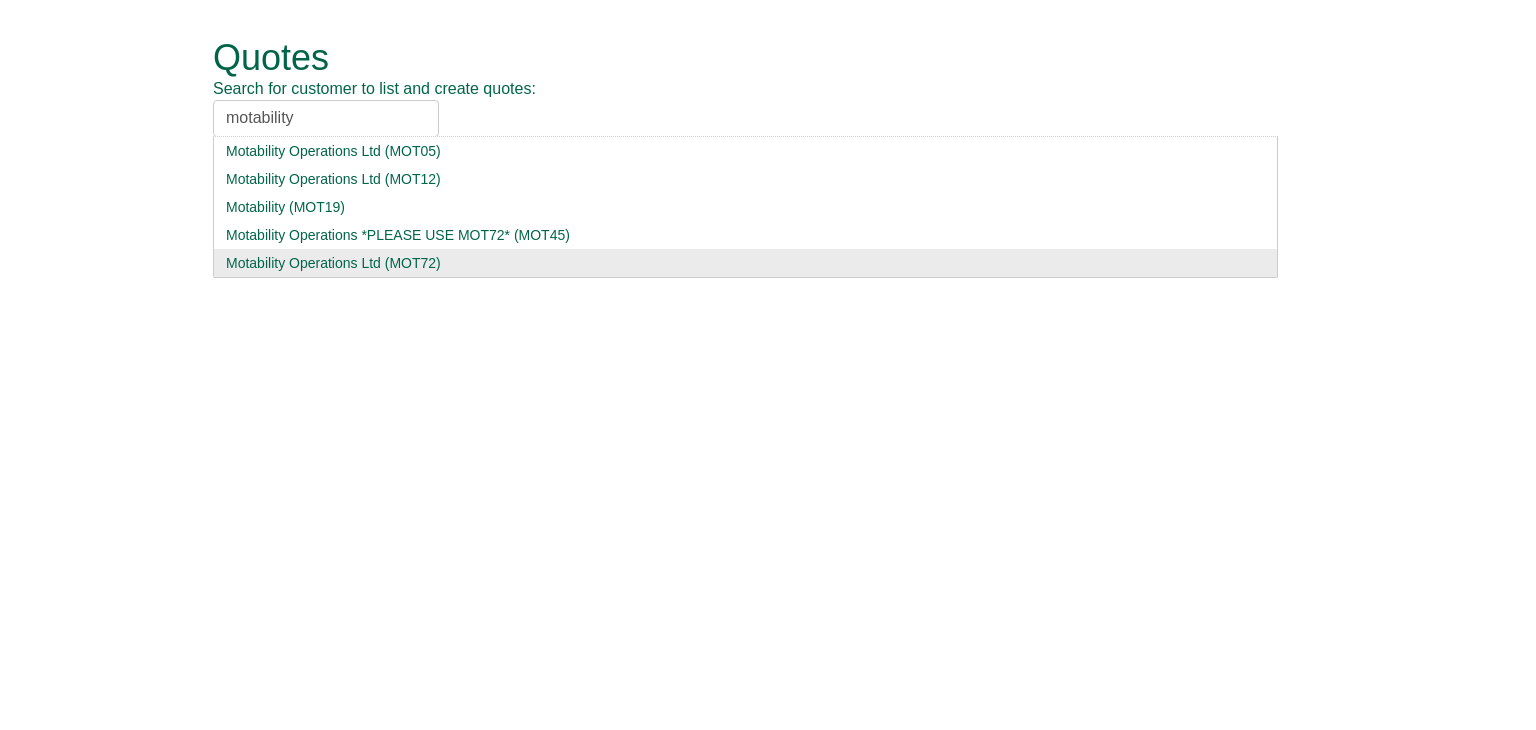 type on "motability" 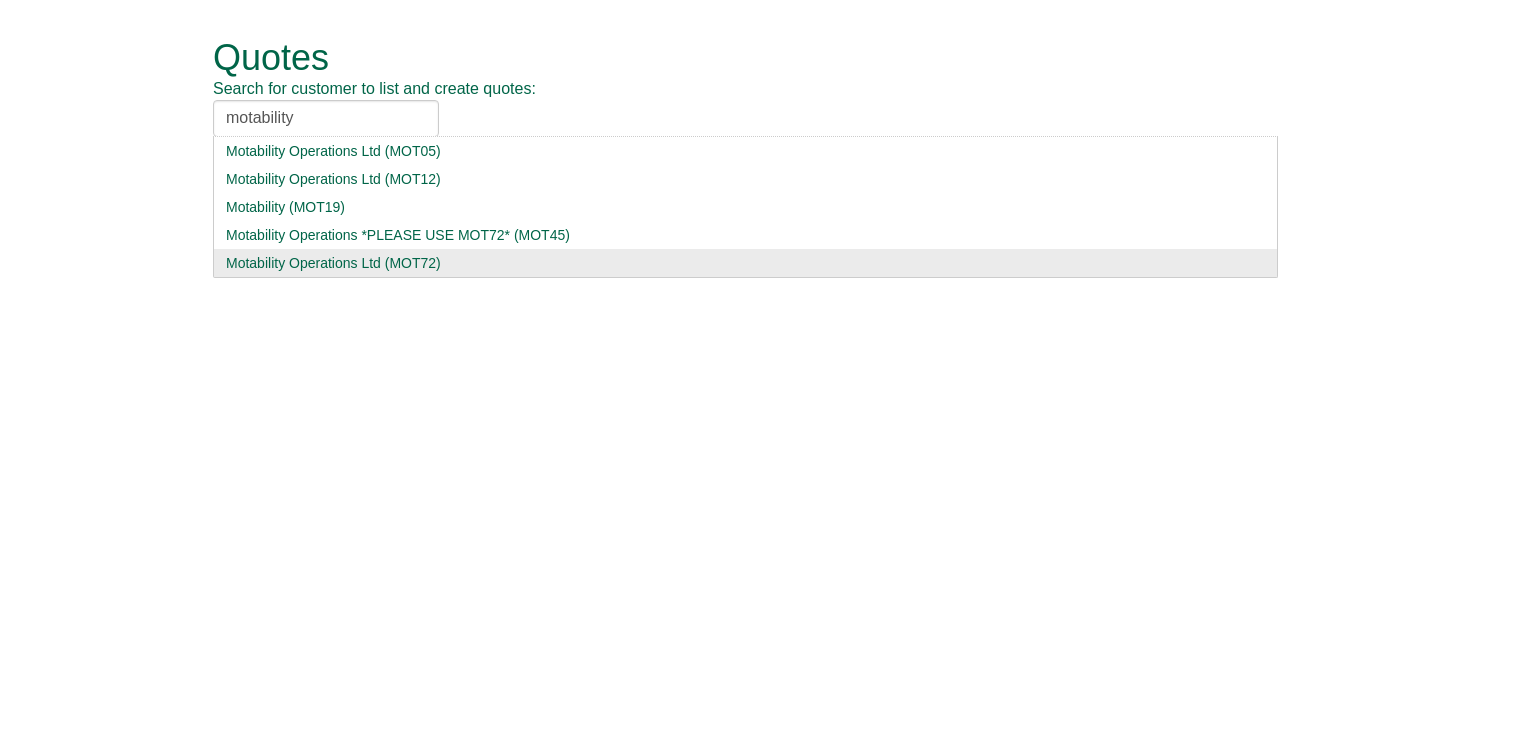click on "Motability Operations Ltd (MOT72)" at bounding box center (745, 263) 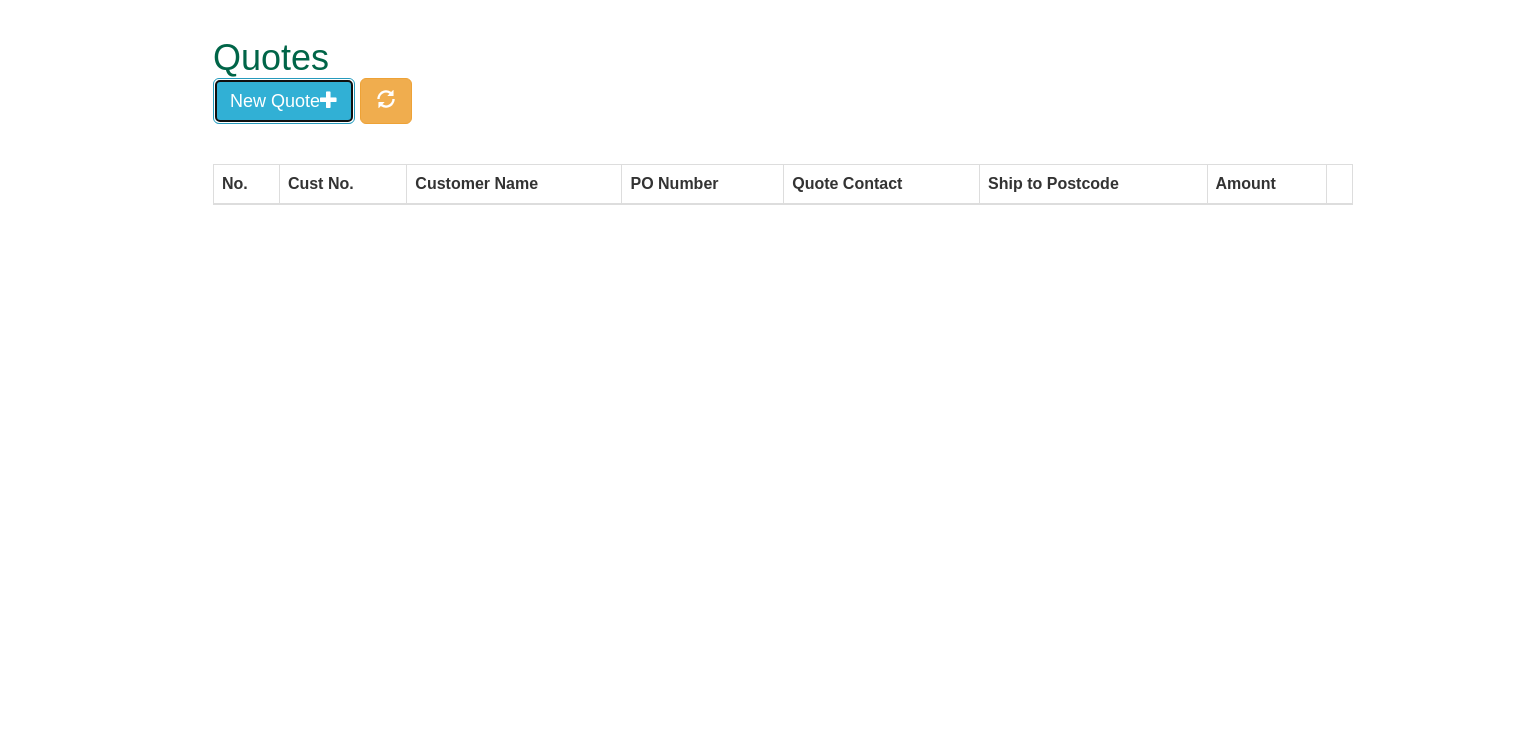 click on "New Quote" at bounding box center (284, 101) 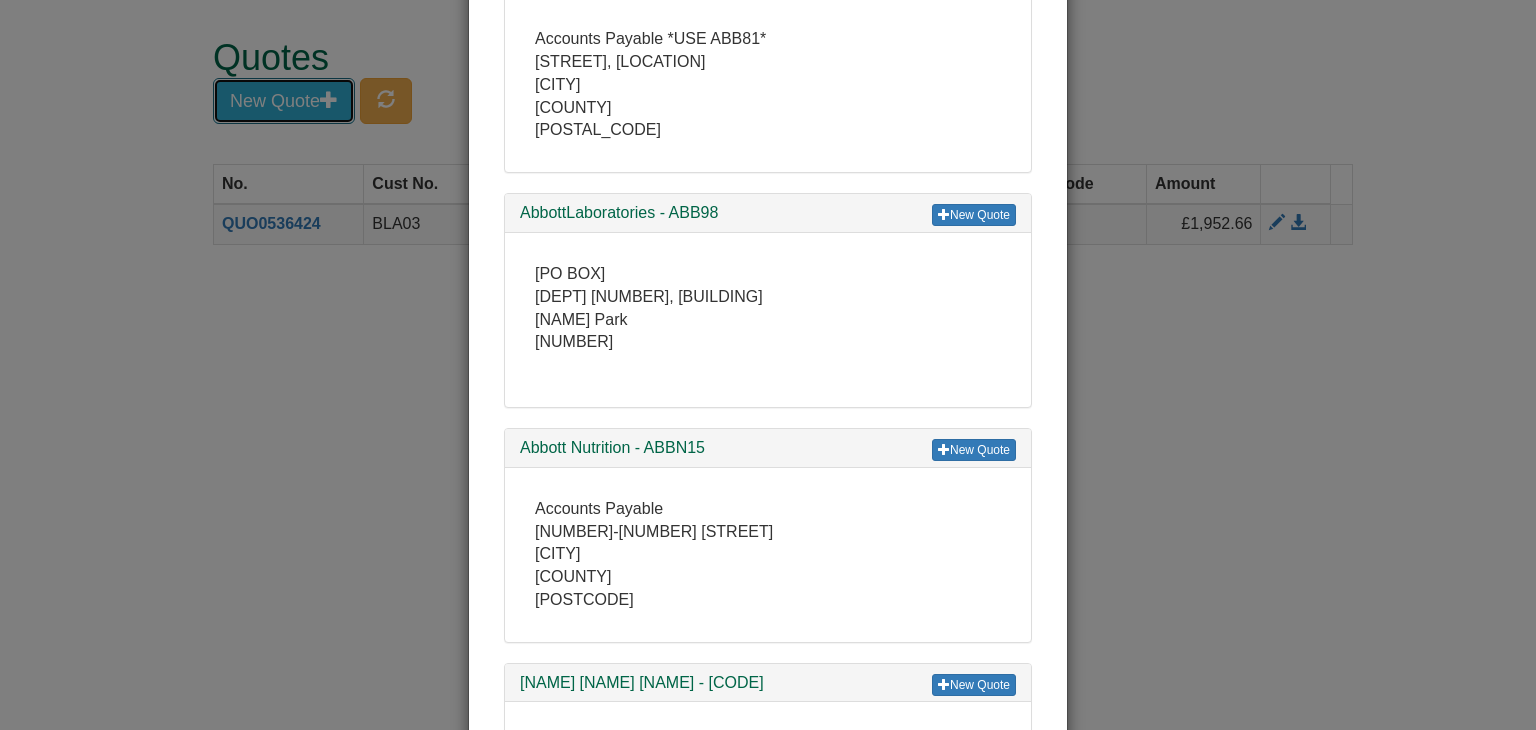 scroll, scrollTop: 3000, scrollLeft: 0, axis: vertical 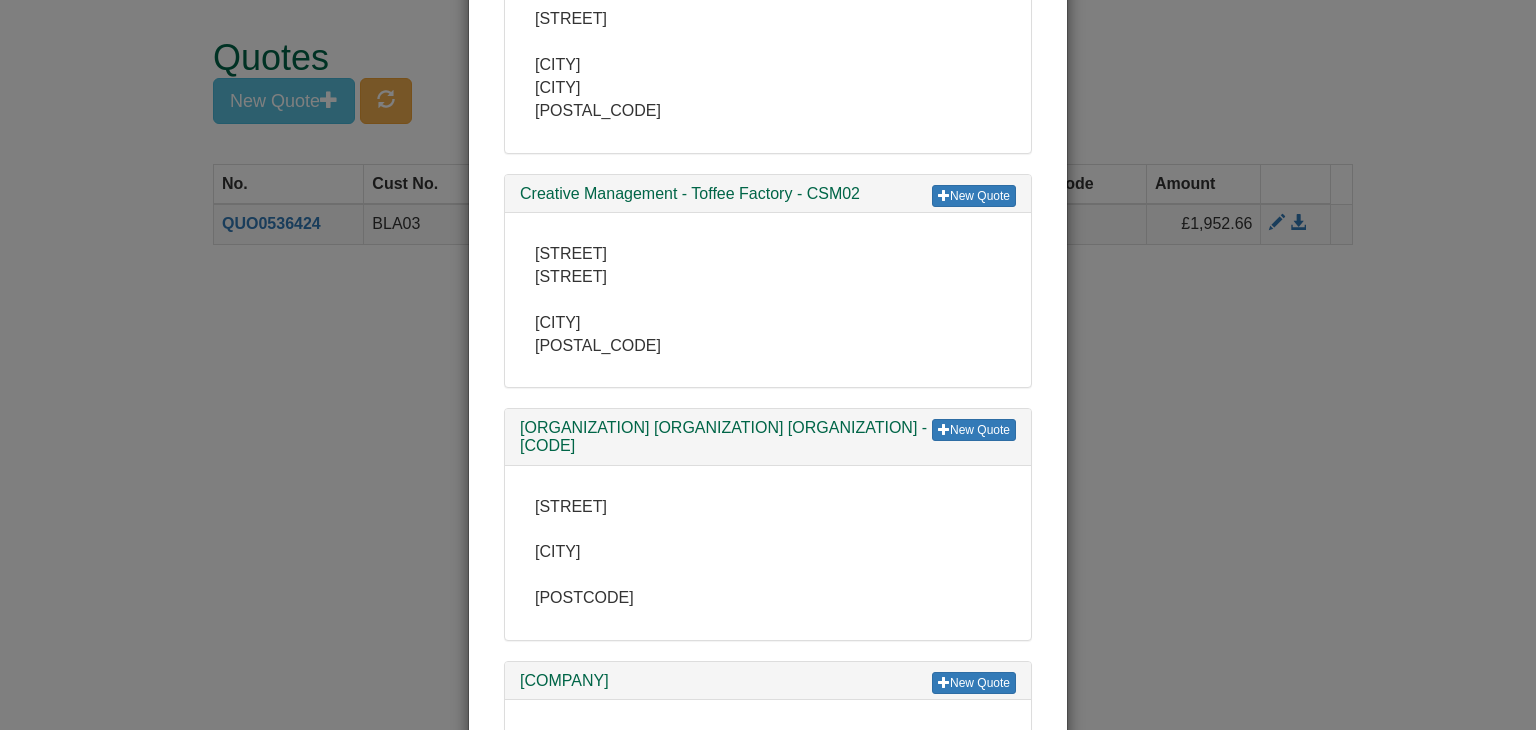 click on "Close" at bounding box center [1021, 1223] 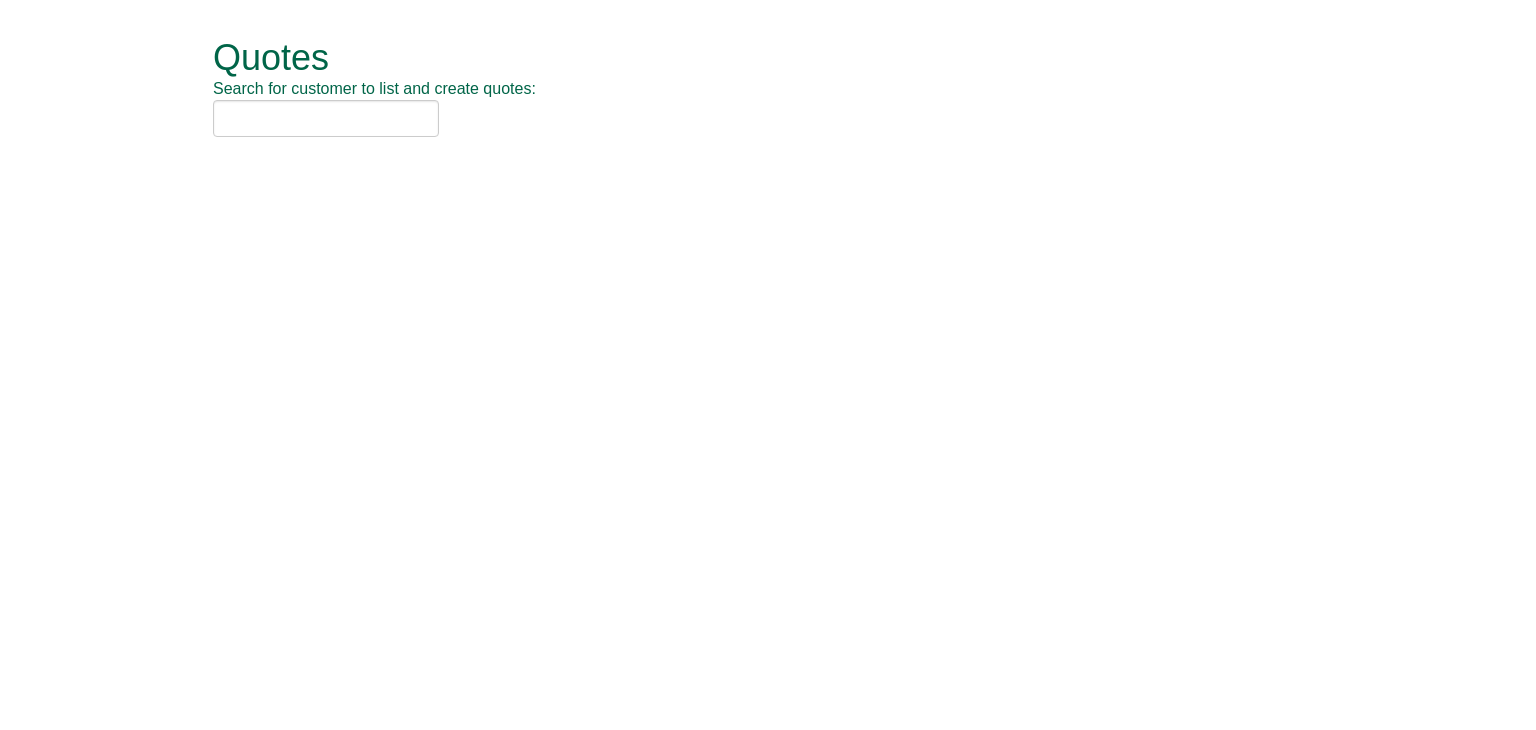 scroll, scrollTop: 0, scrollLeft: 0, axis: both 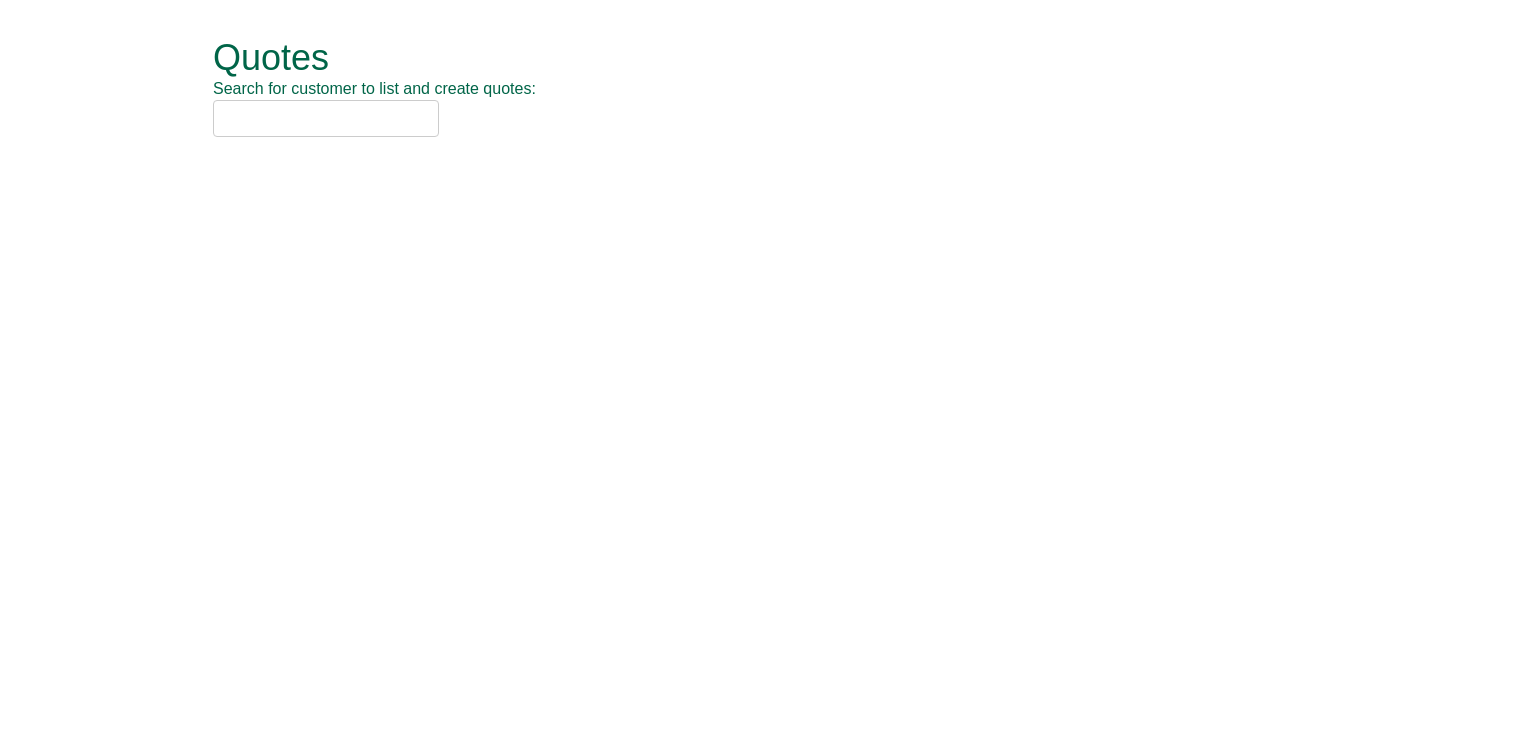 click at bounding box center (326, 118) 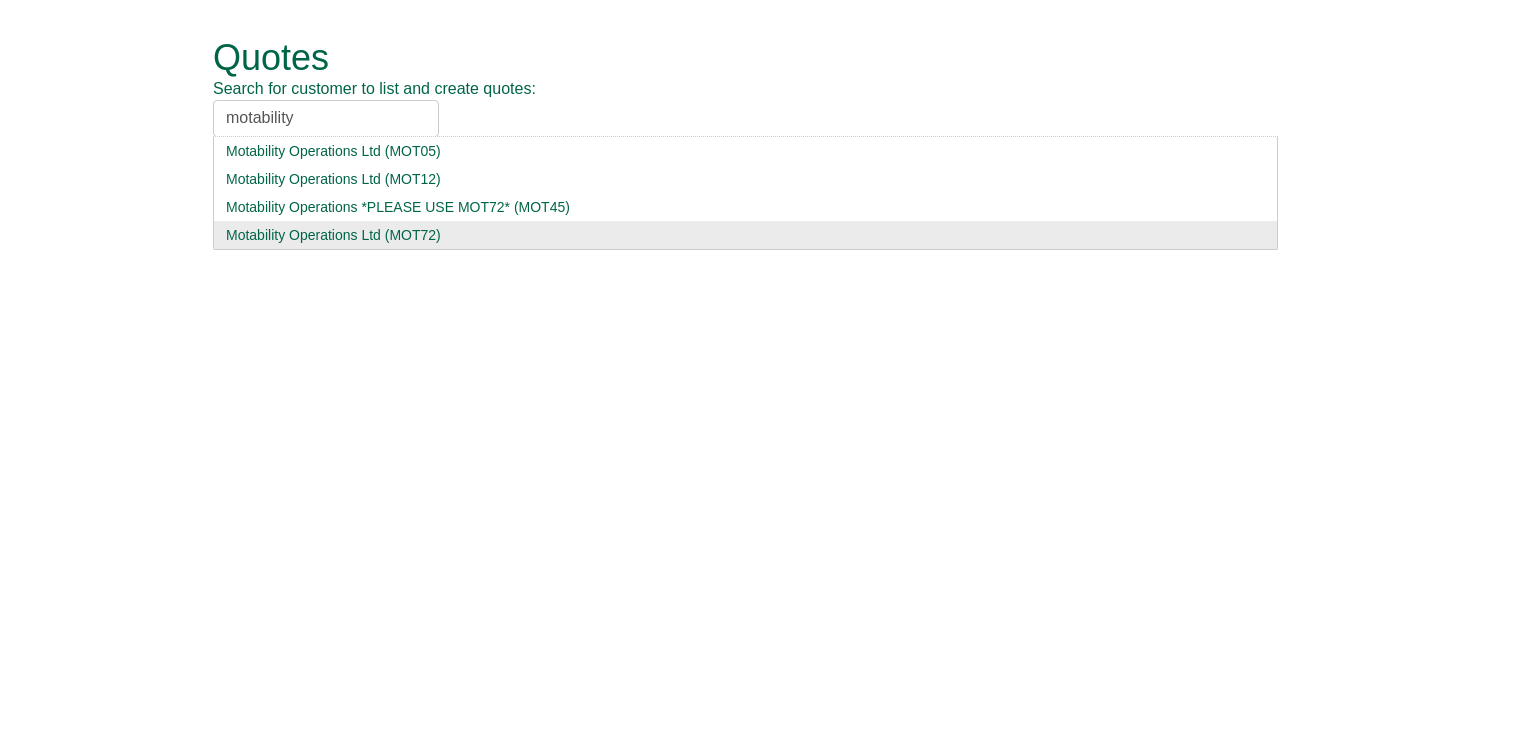 type on "motability" 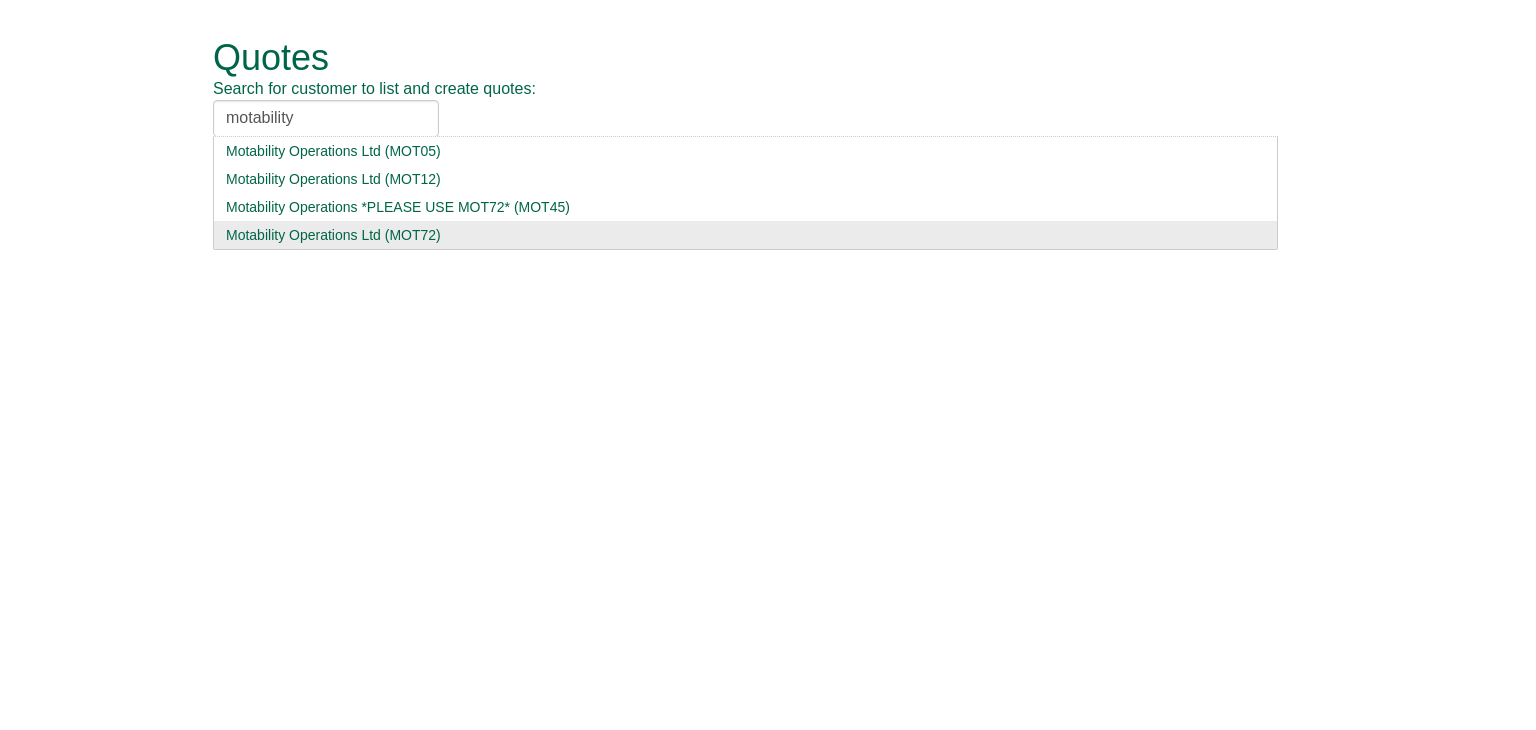 click on "Motability Operations Ltd (MOT72)" at bounding box center [745, 235] 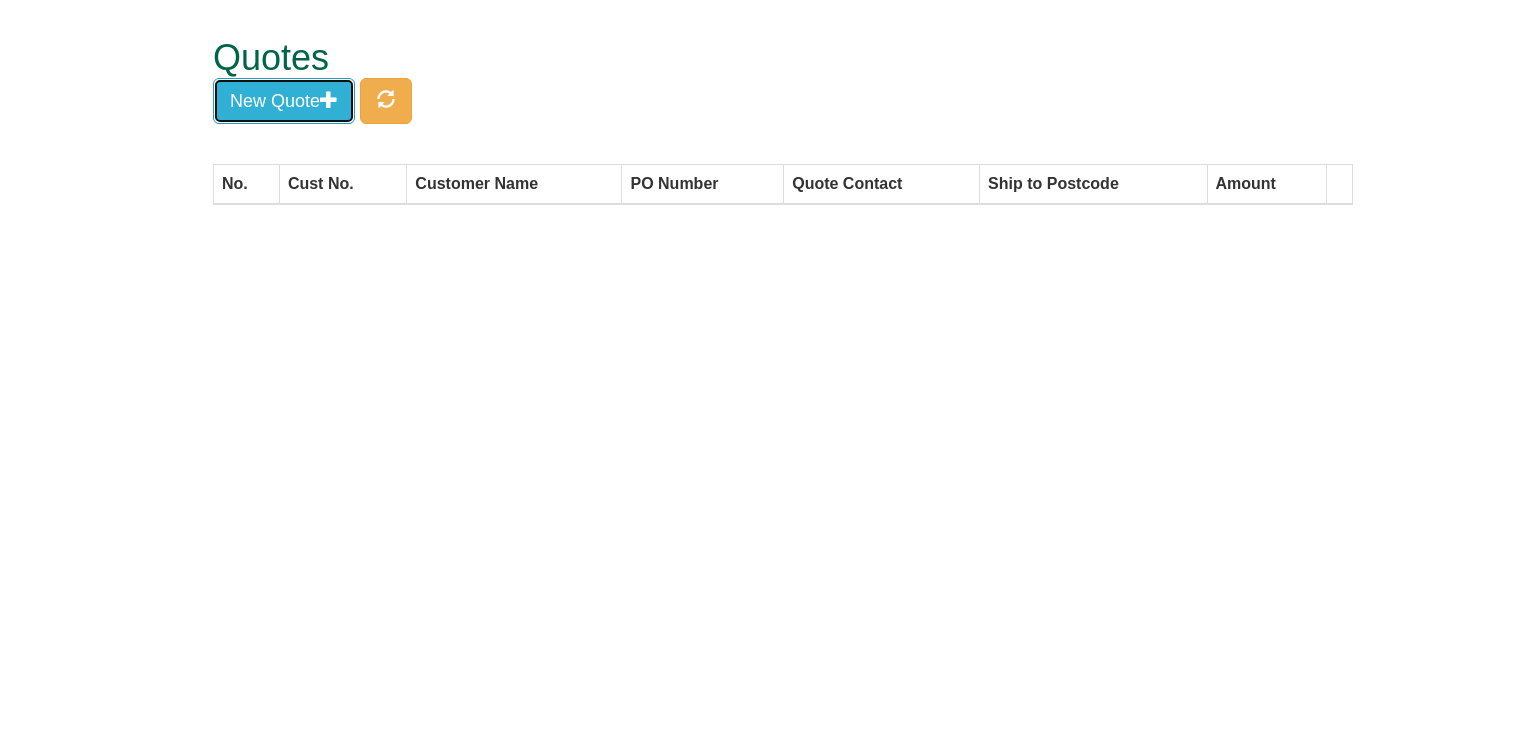 click on "New Quote" at bounding box center [284, 101] 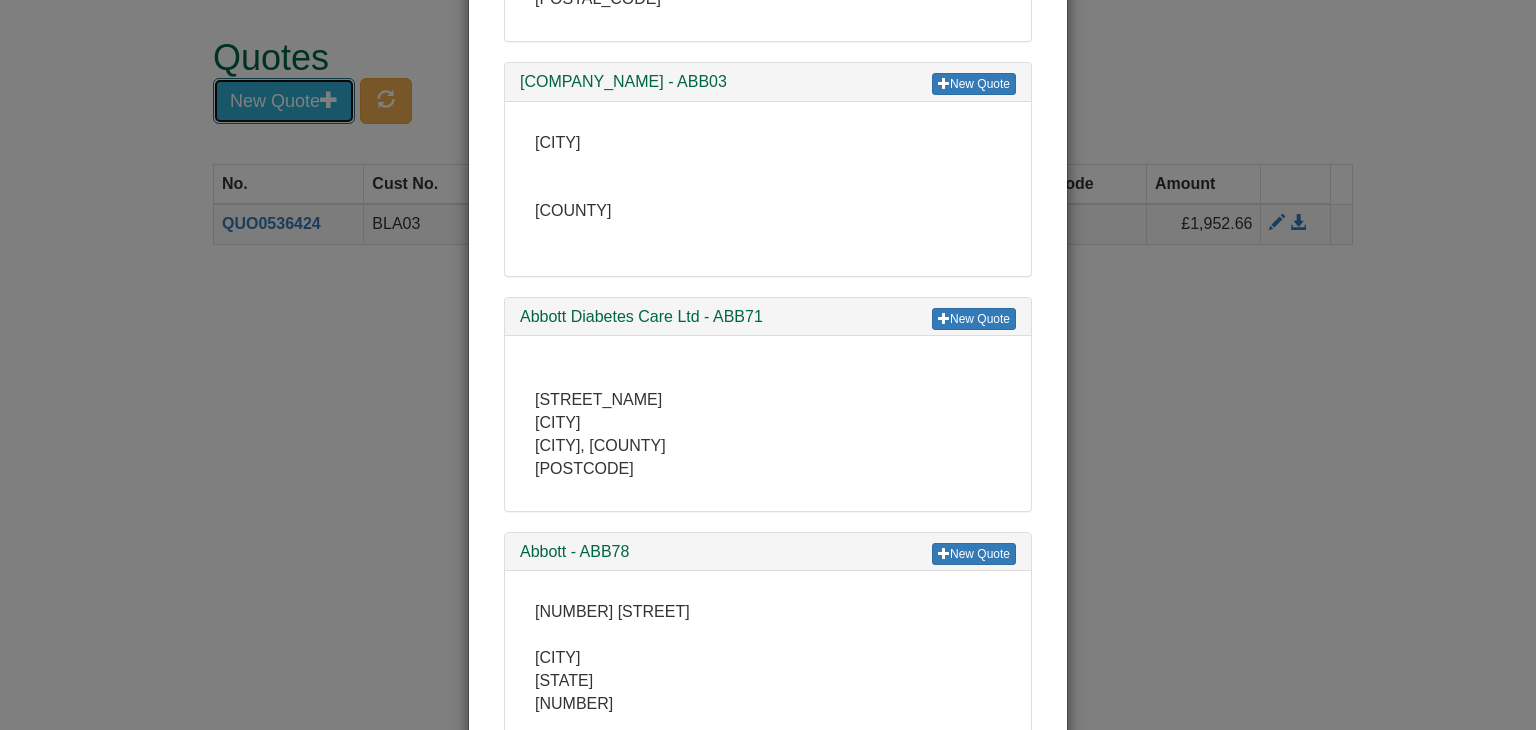 scroll, scrollTop: 2300, scrollLeft: 0, axis: vertical 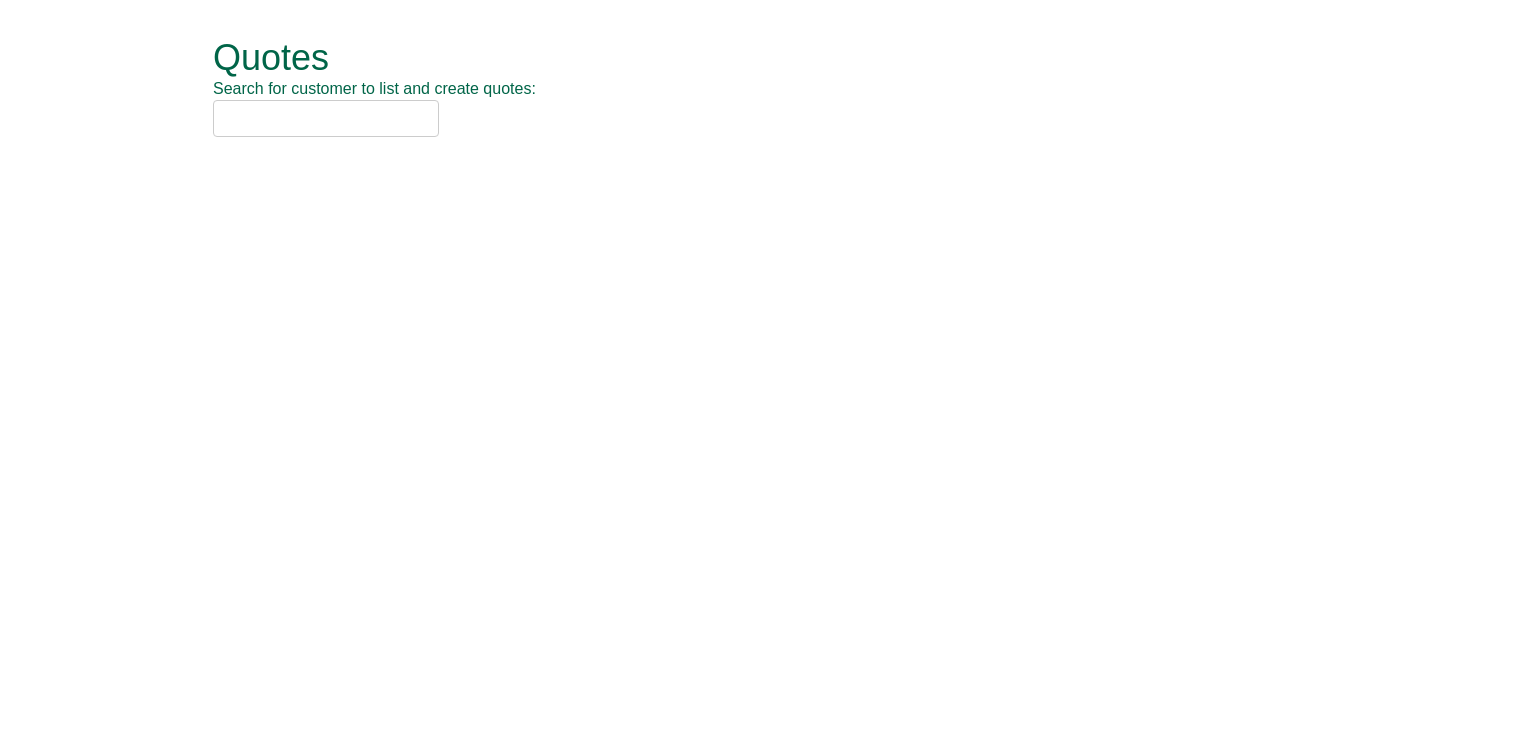 click at bounding box center (326, 118) 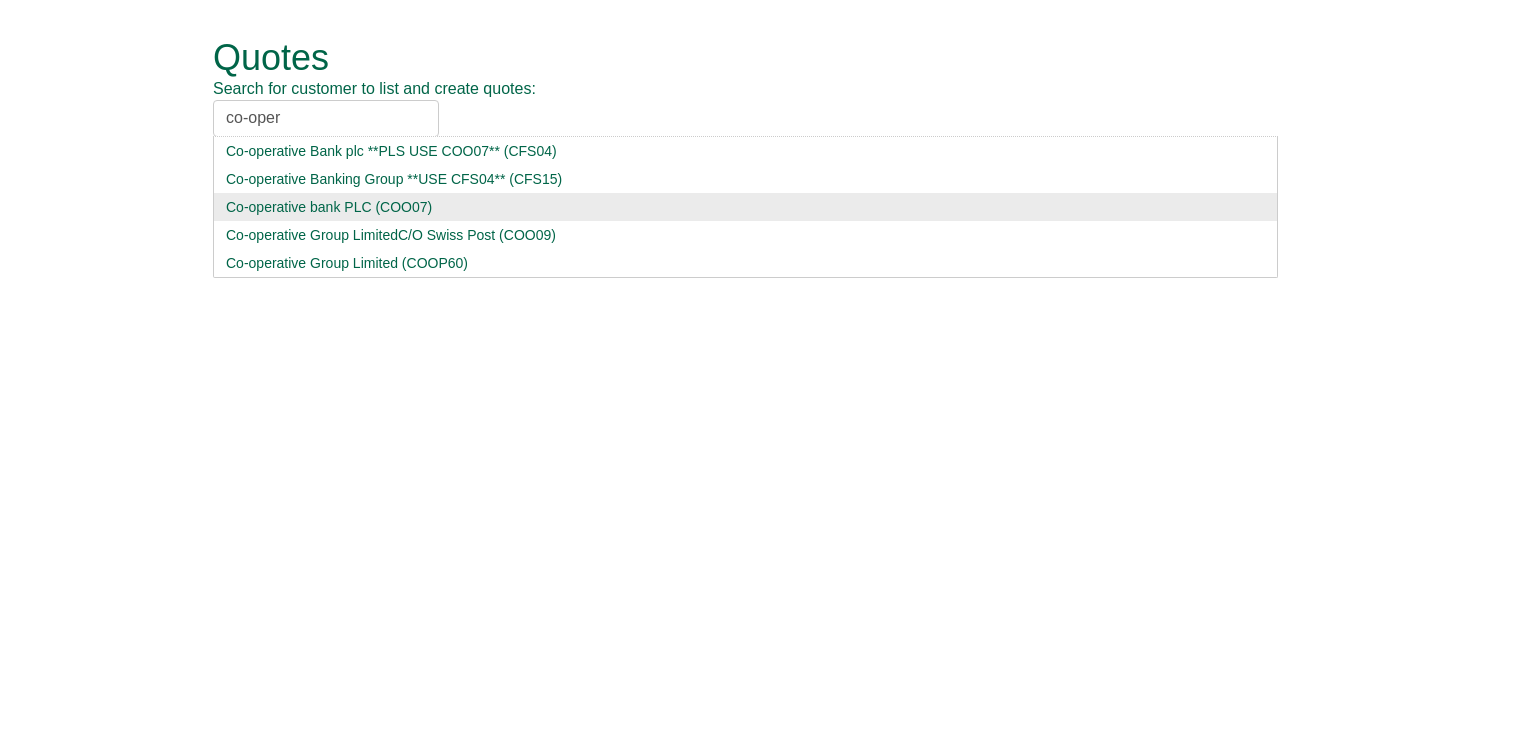 type on "co-oper" 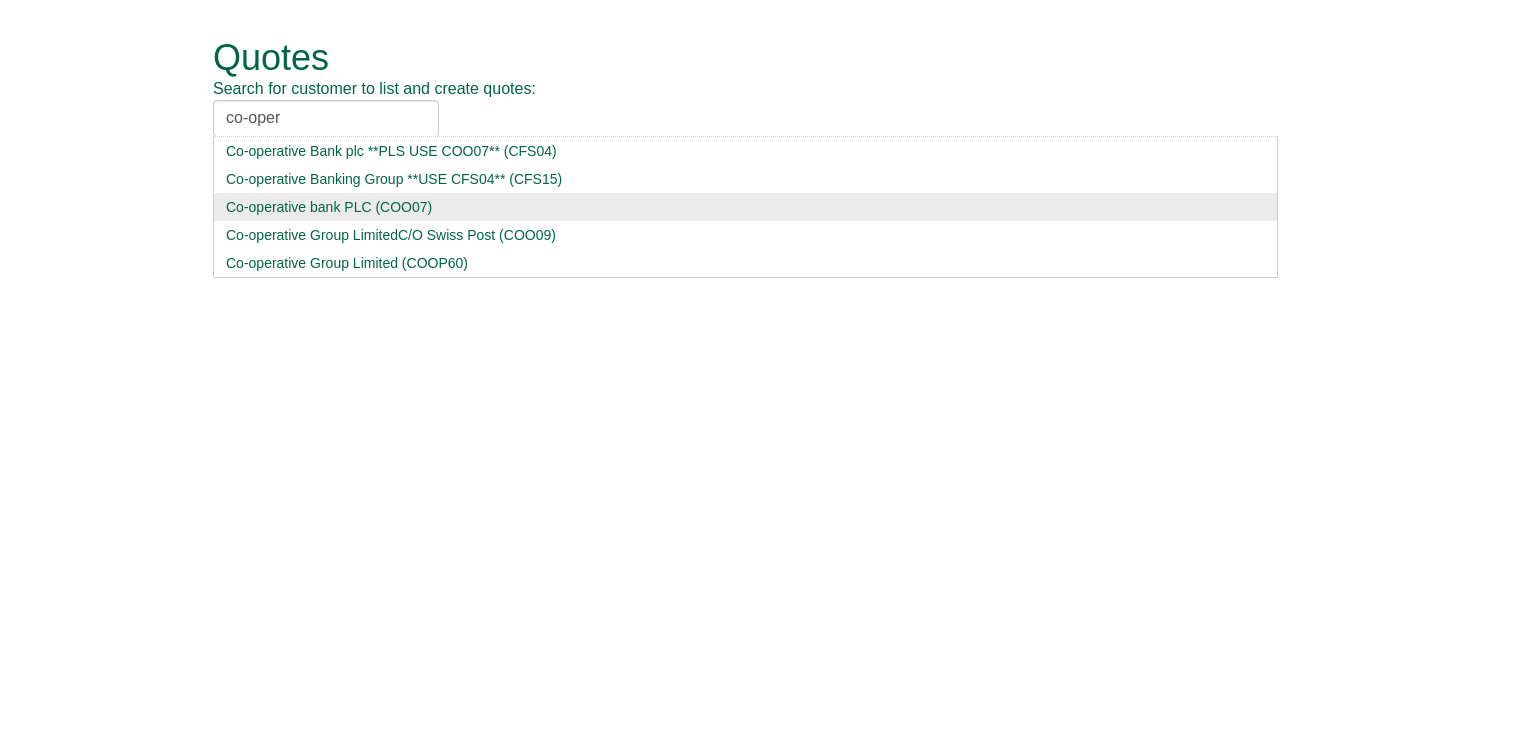 click on "Co-operative bank PLC (COO07)" at bounding box center [745, 207] 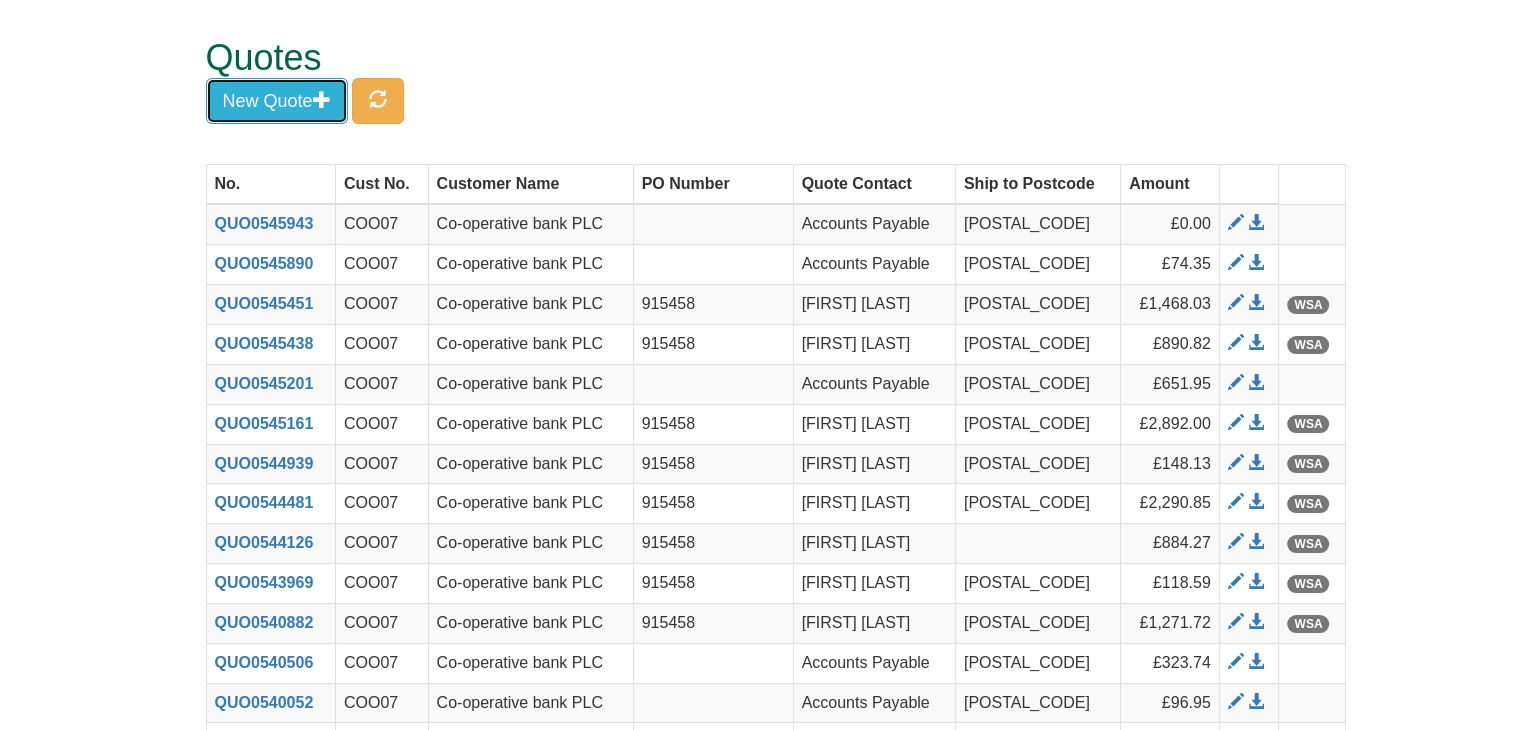 click on "New Quote" at bounding box center (277, 101) 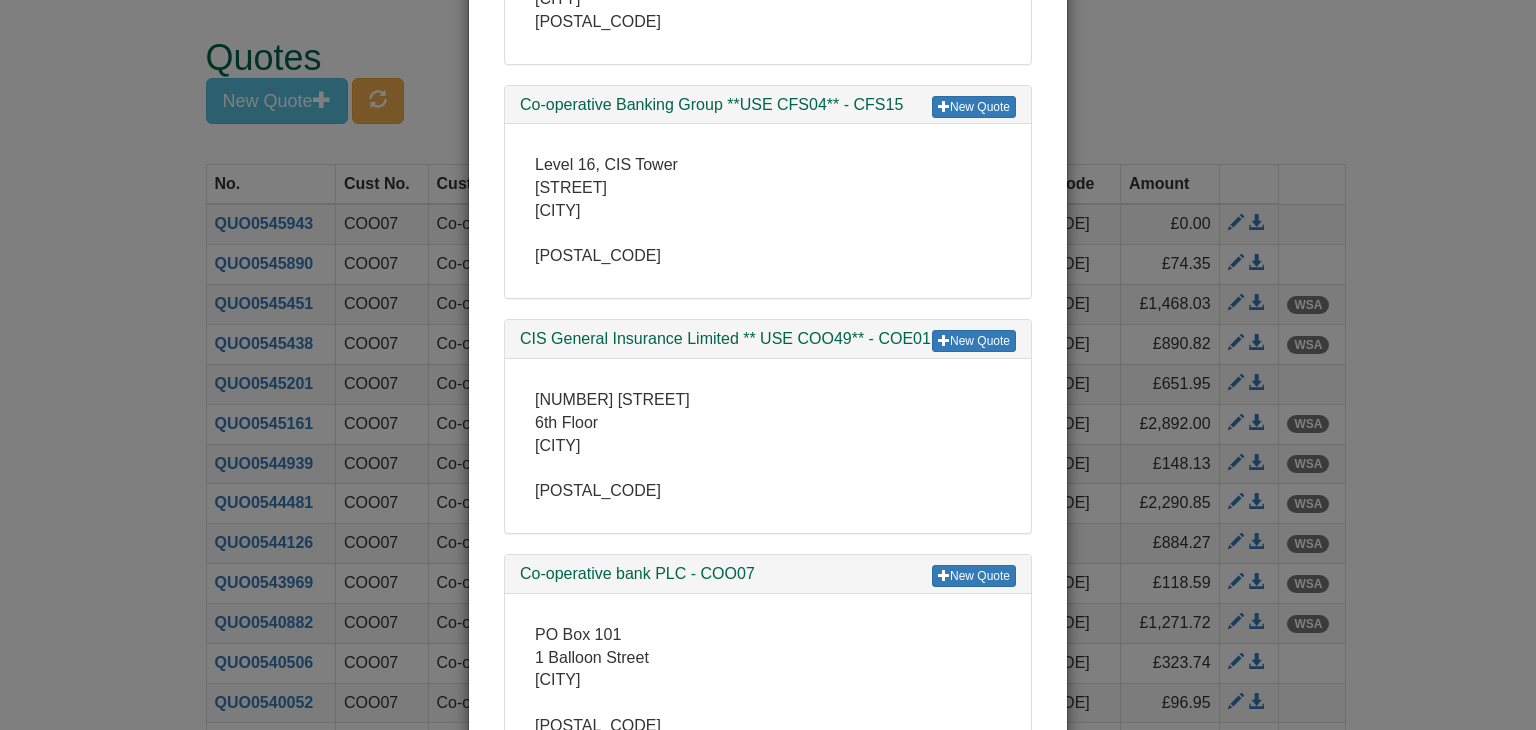 scroll, scrollTop: 300, scrollLeft: 0, axis: vertical 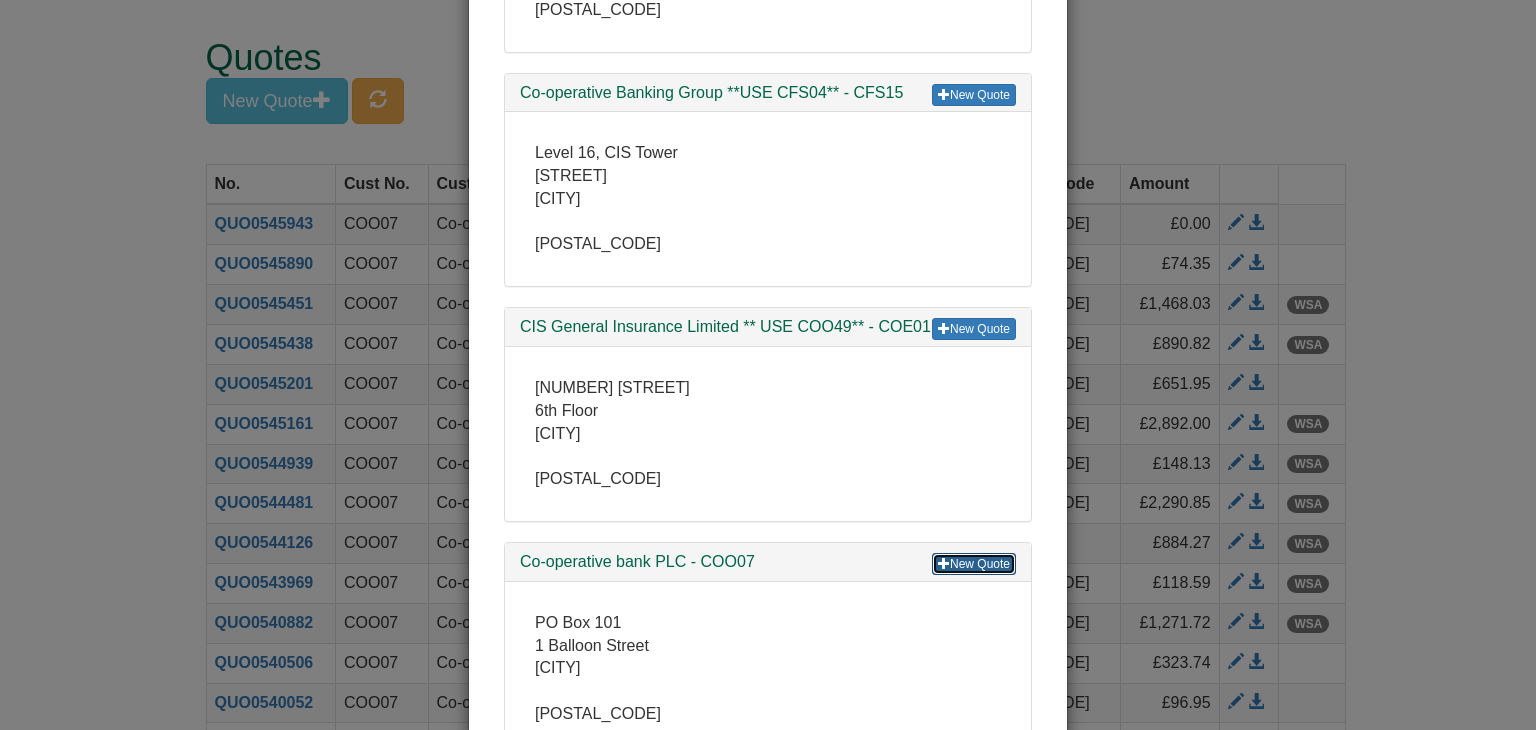 click on "New Quote" at bounding box center [974, 564] 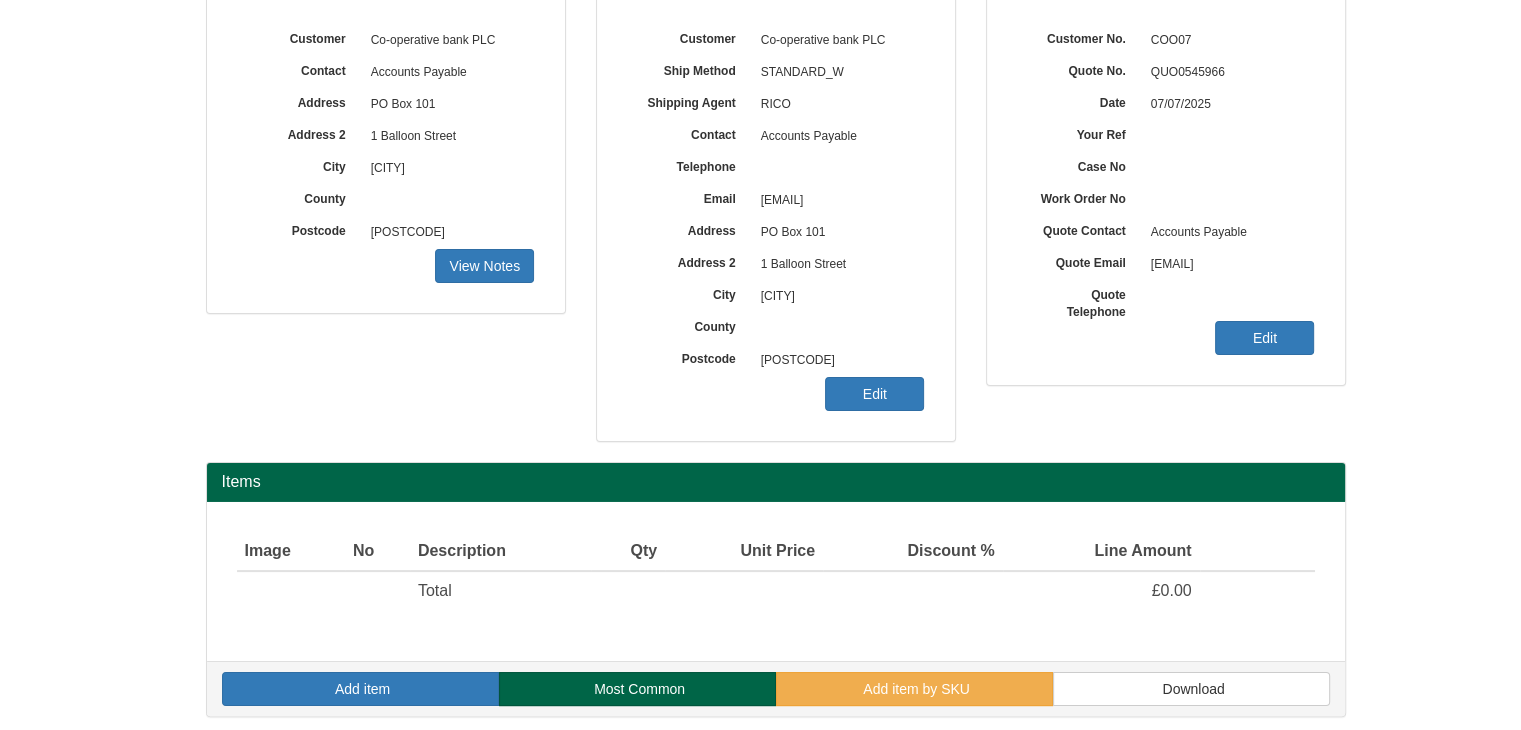 scroll, scrollTop: 241, scrollLeft: 0, axis: vertical 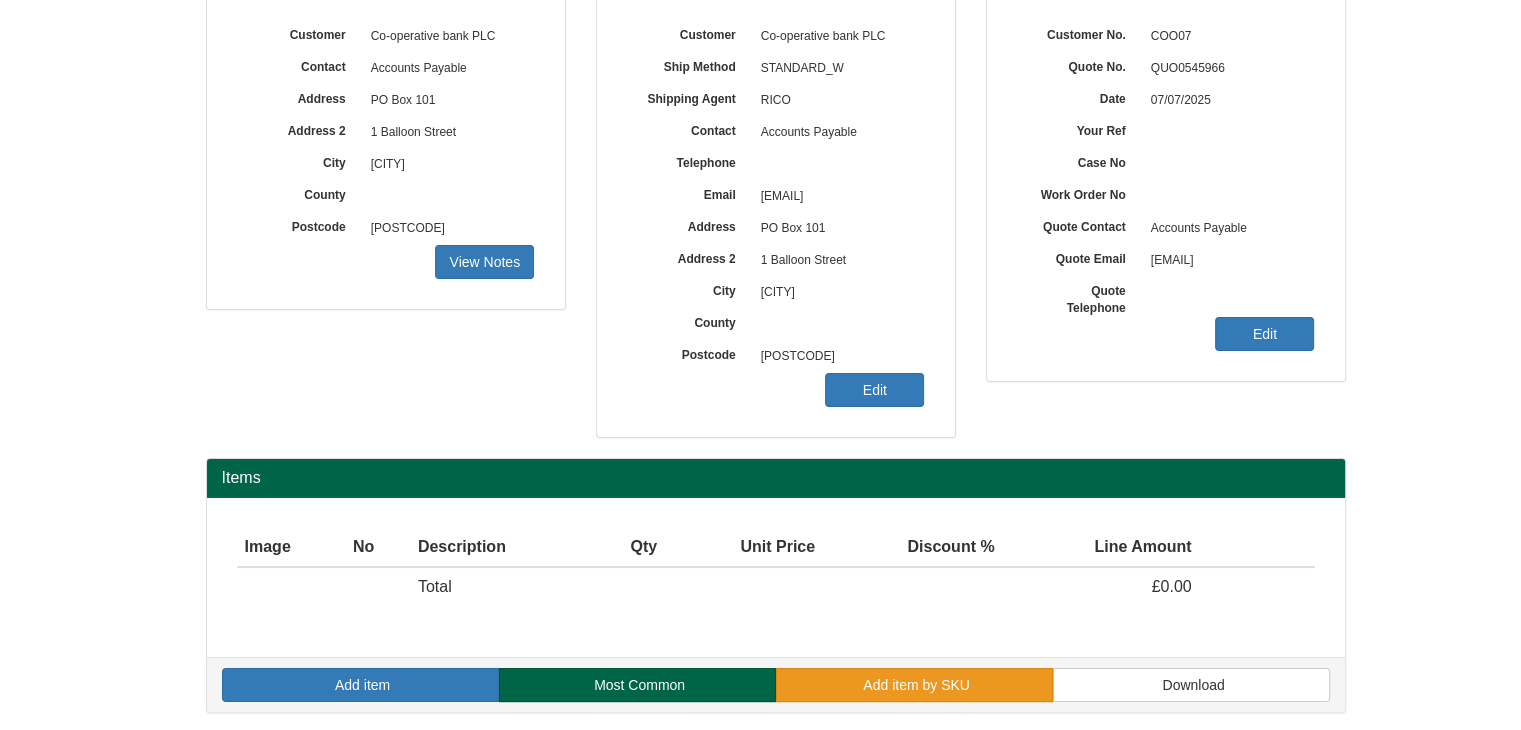 click on "Add item by SKU" at bounding box center (916, 685) 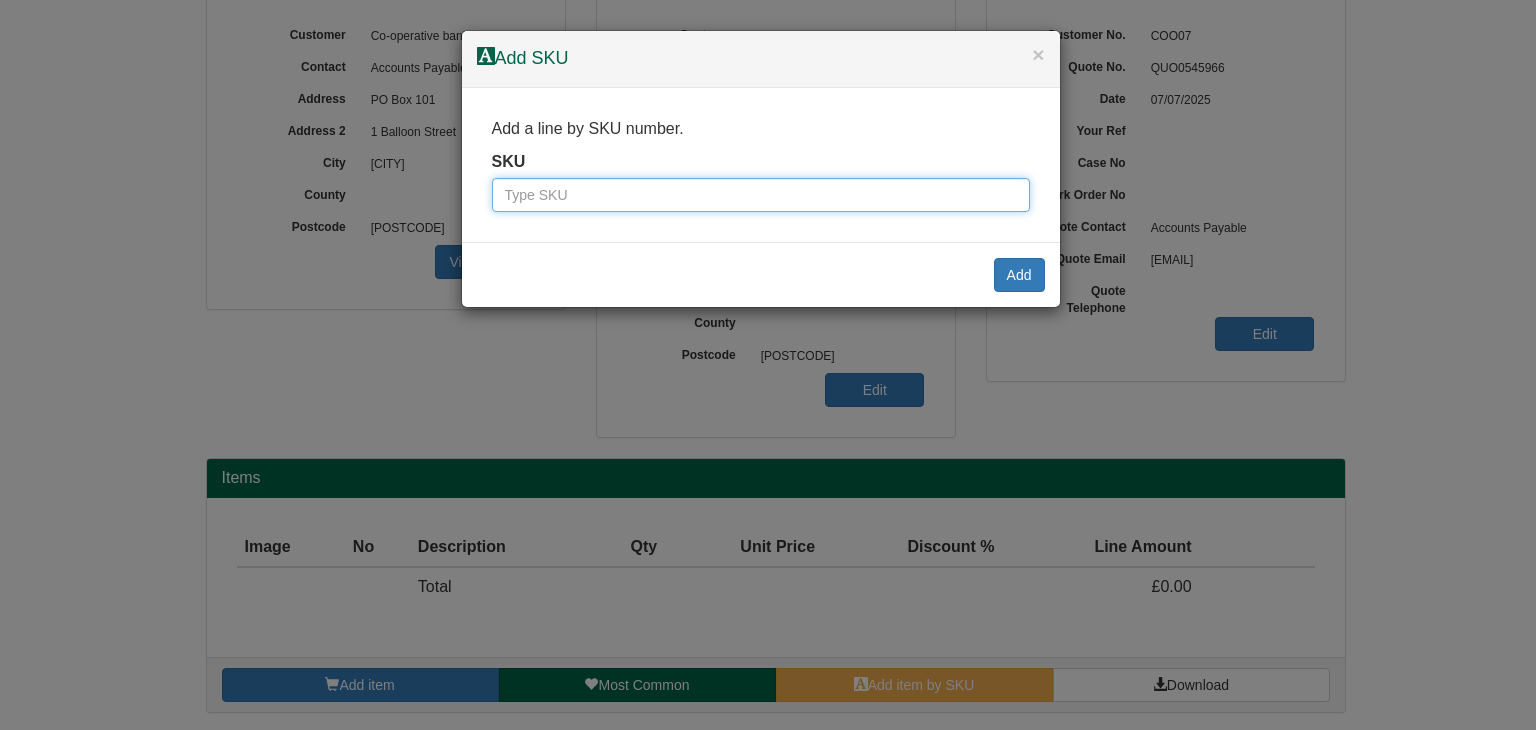 click at bounding box center (761, 195) 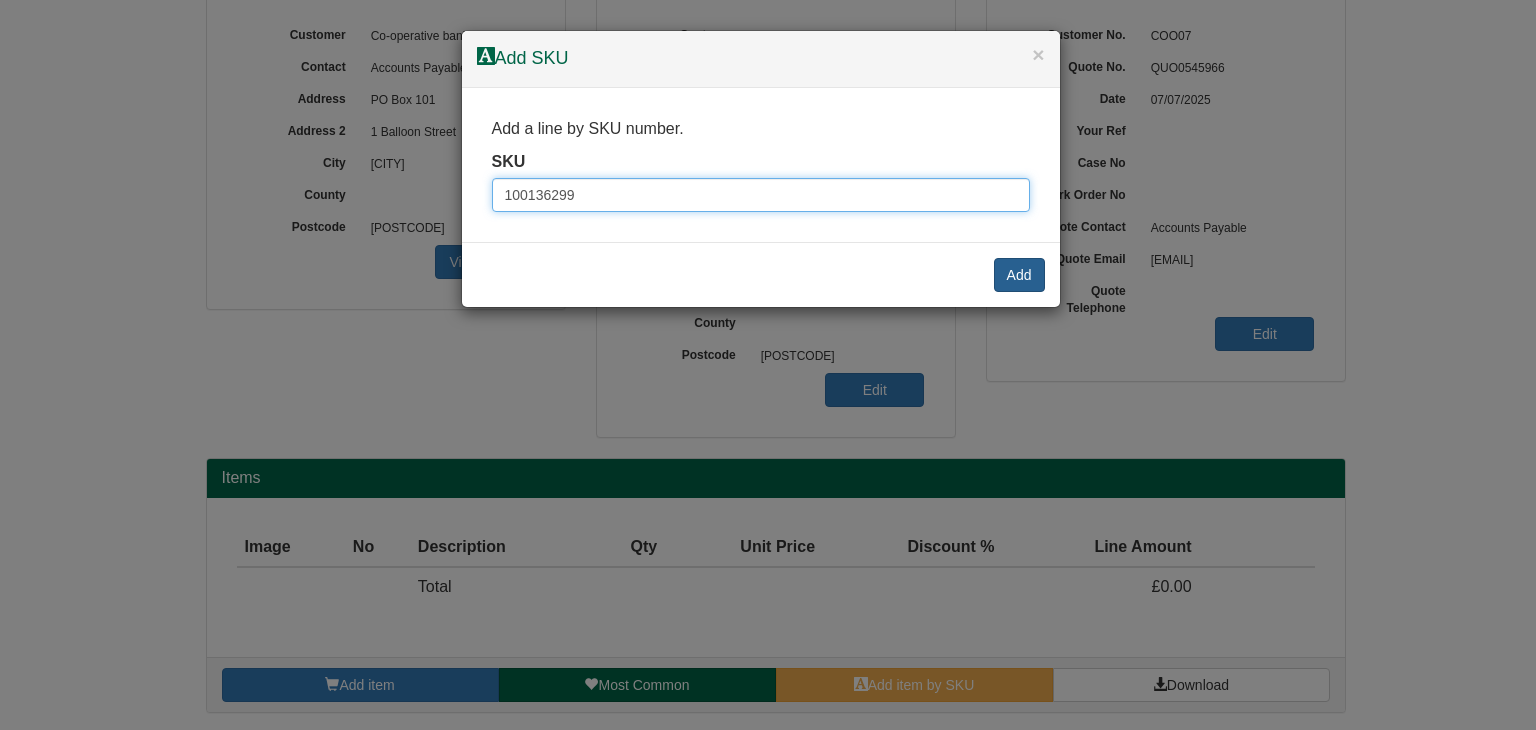type on "100136299" 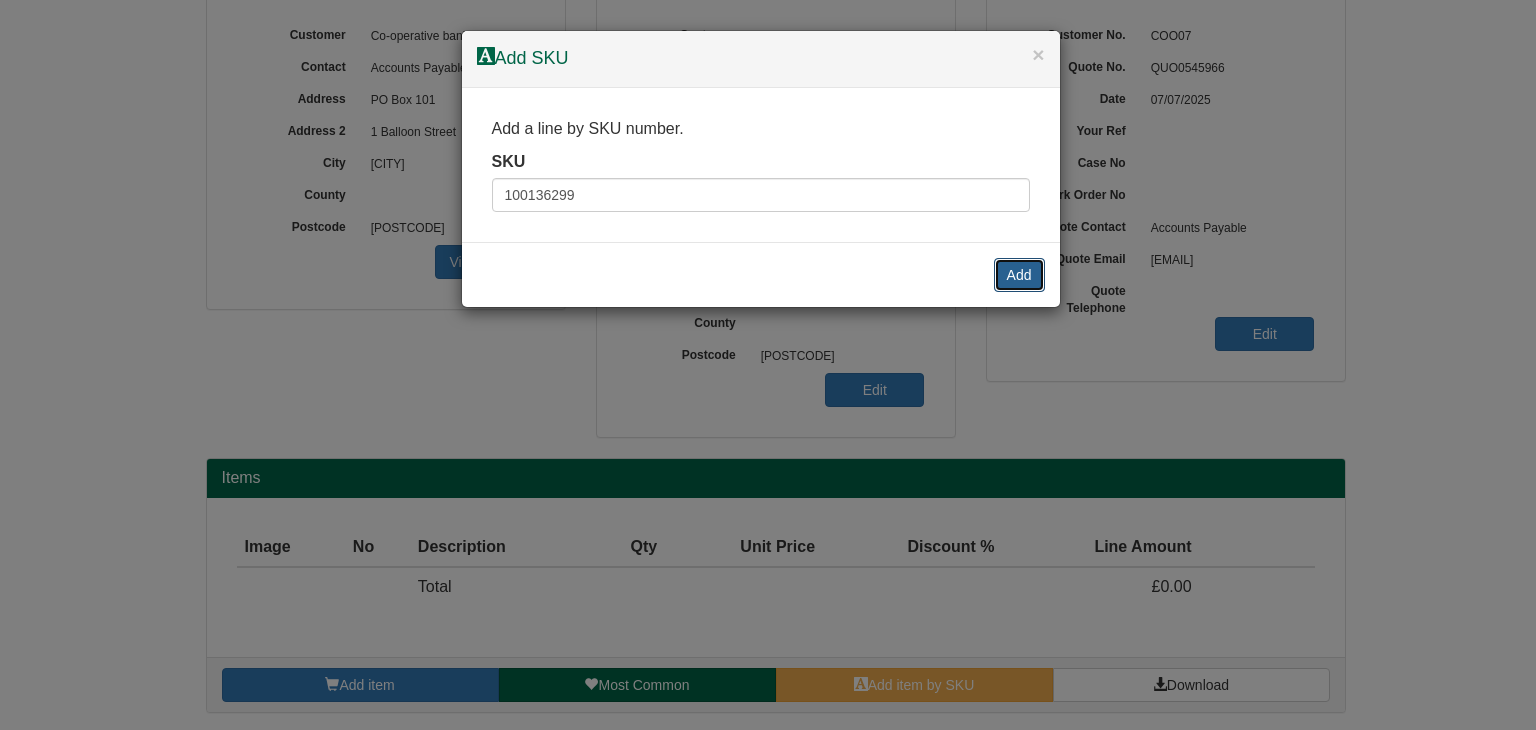 click on "Add" at bounding box center (1019, 275) 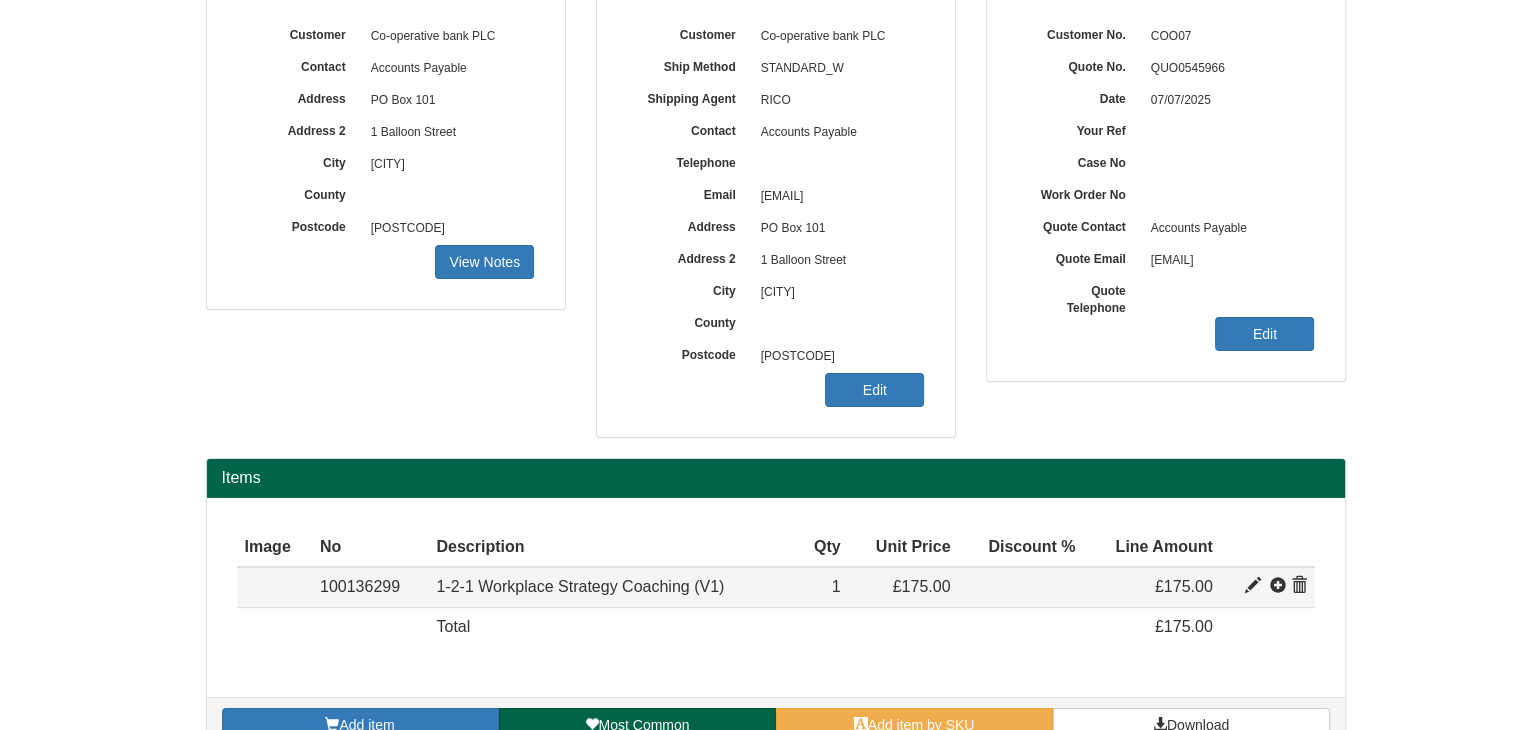 click at bounding box center [1253, 586] 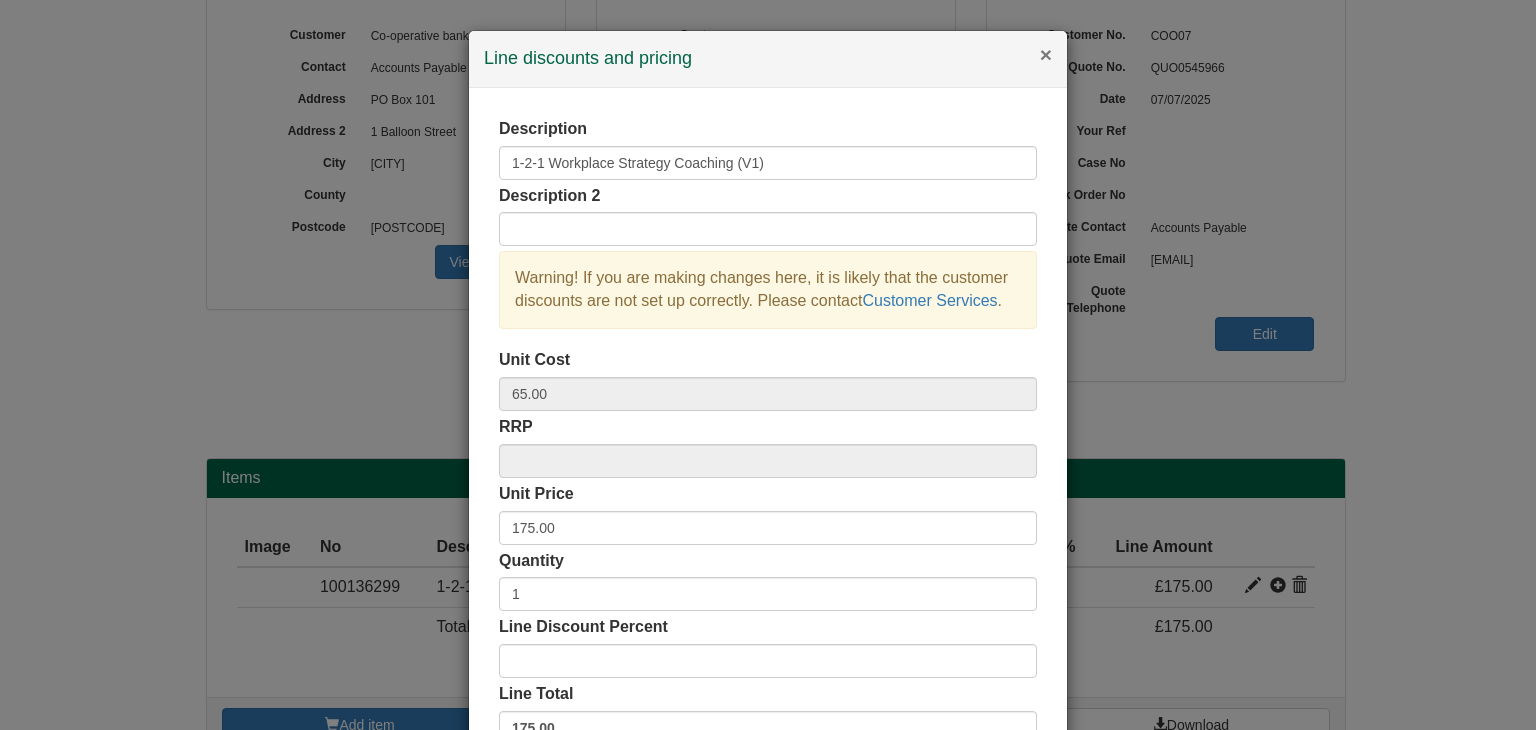 click on "×" at bounding box center (1046, 54) 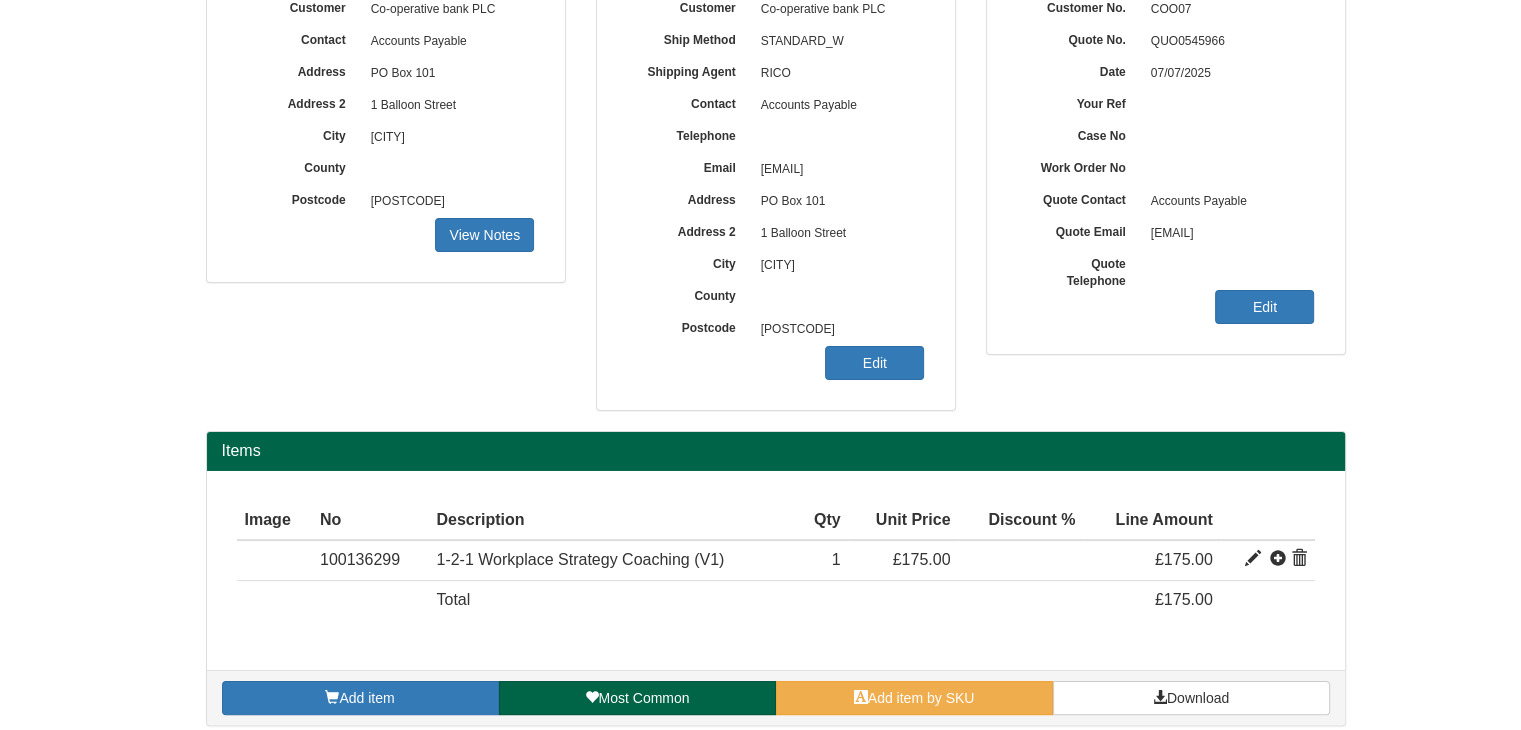 scroll, scrollTop: 281, scrollLeft: 0, axis: vertical 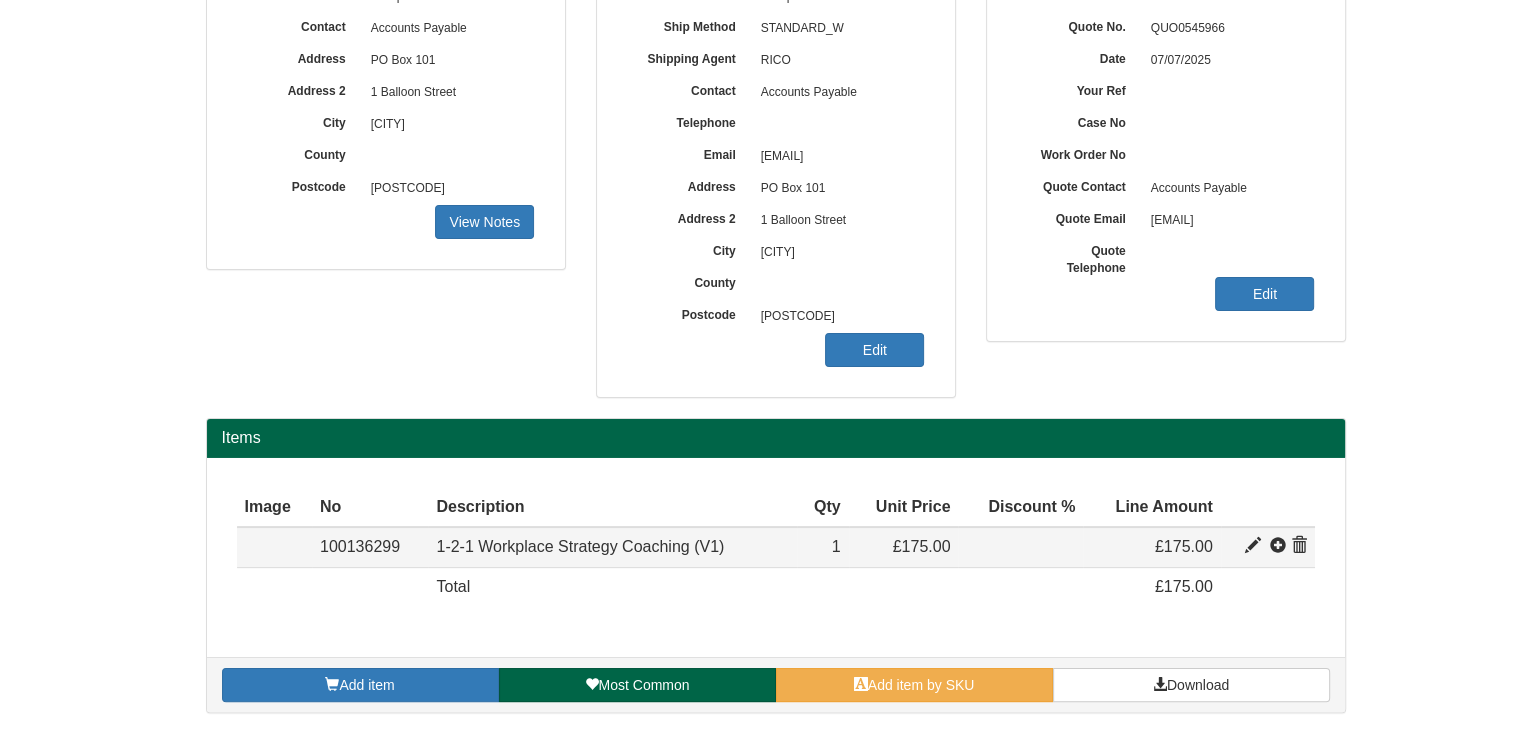 click at bounding box center (1299, 546) 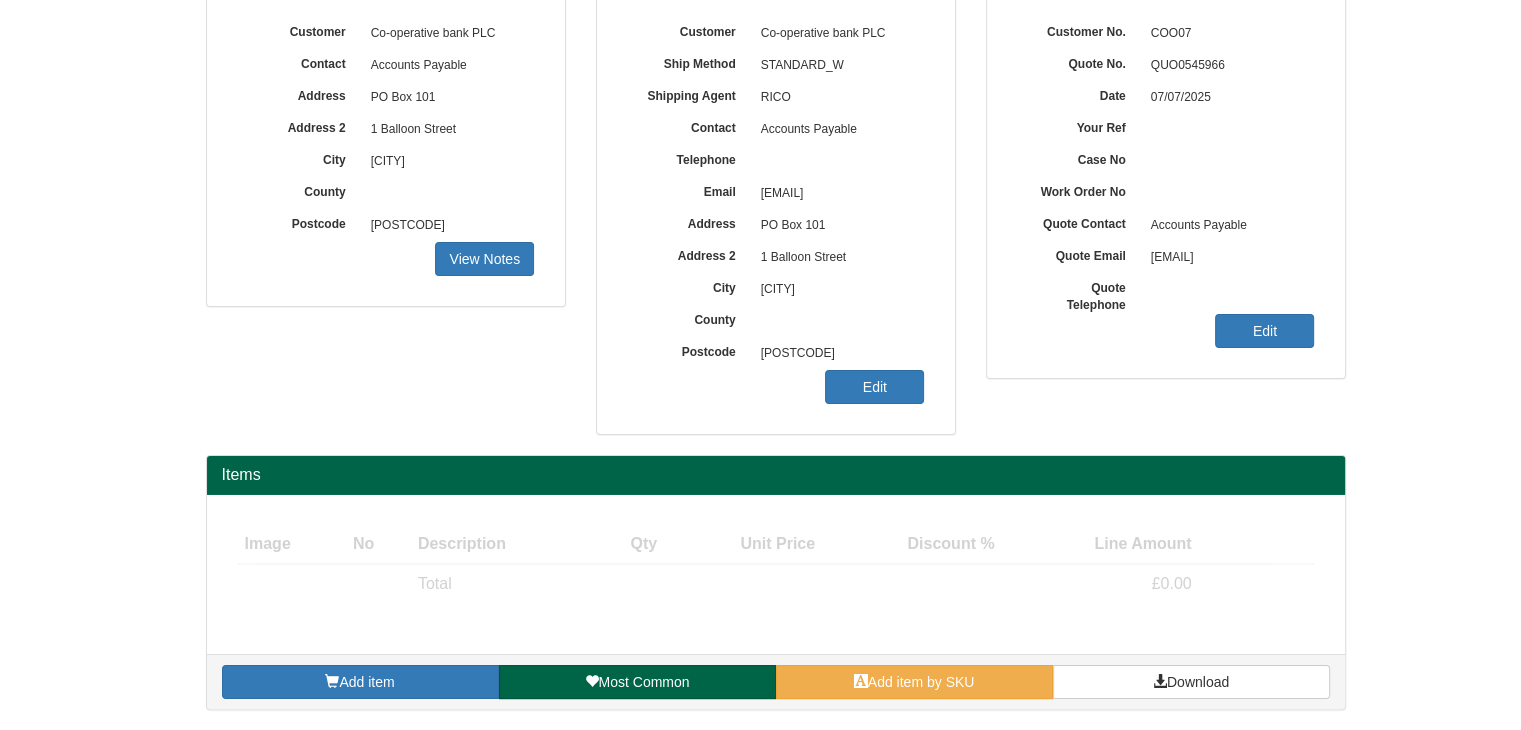 scroll, scrollTop: 241, scrollLeft: 0, axis: vertical 